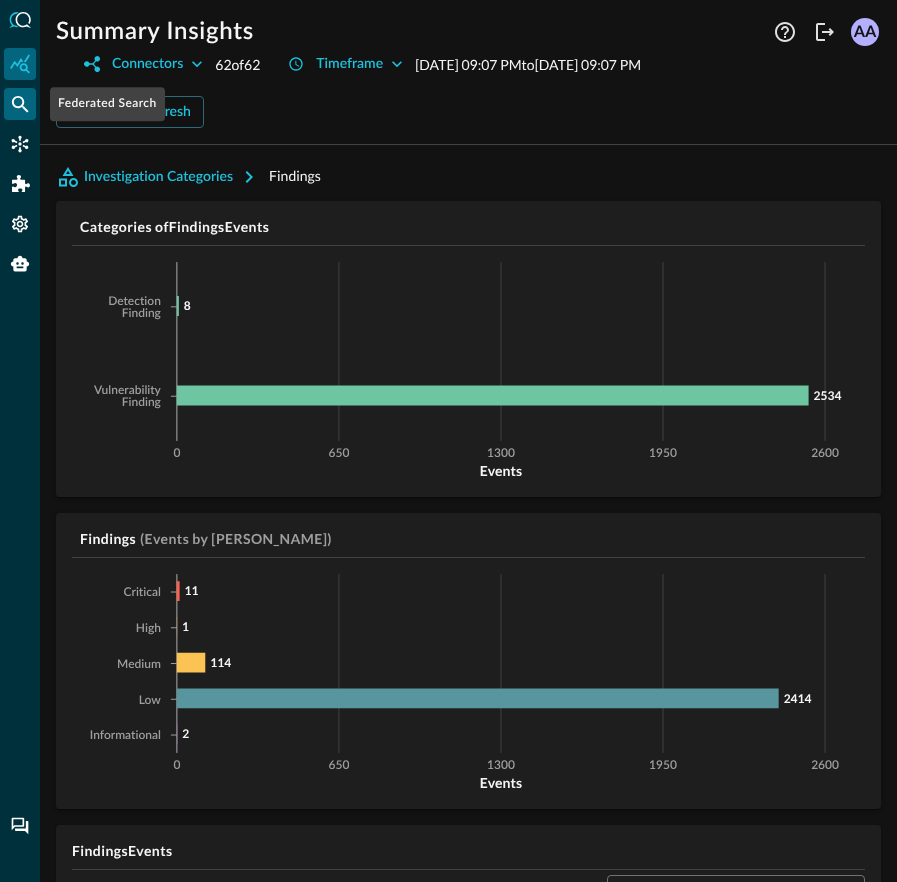 scroll, scrollTop: 0, scrollLeft: 0, axis: both 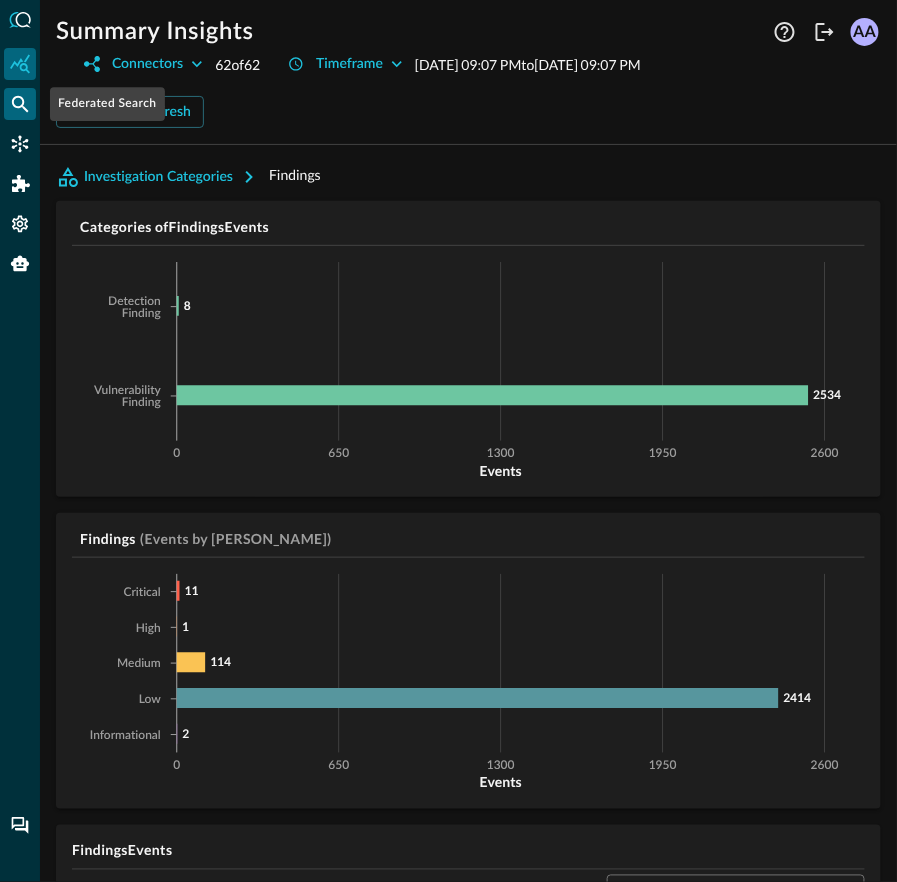 click at bounding box center (20, 104) 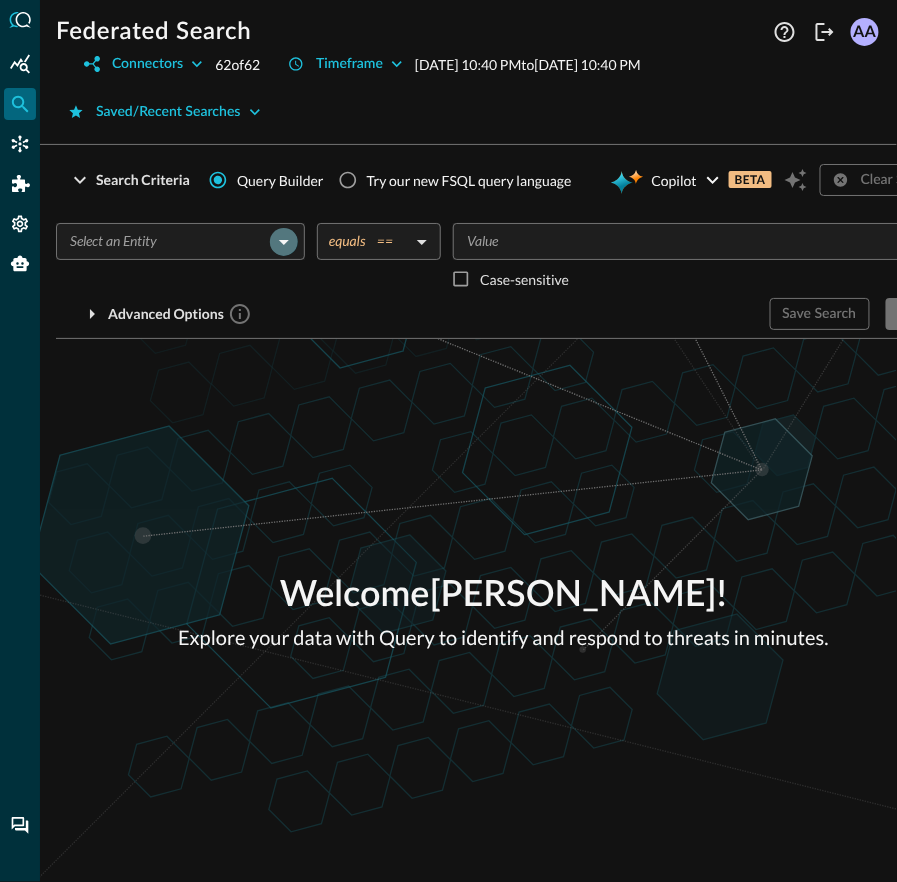 click 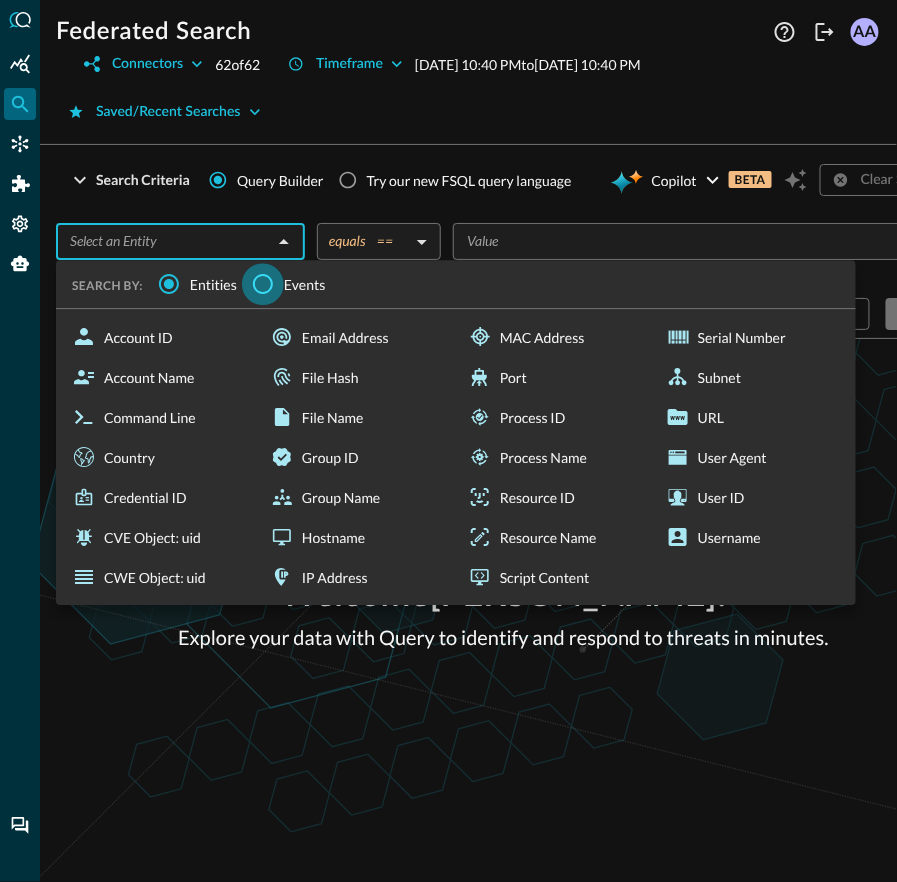 click on "Events" at bounding box center (263, 284) 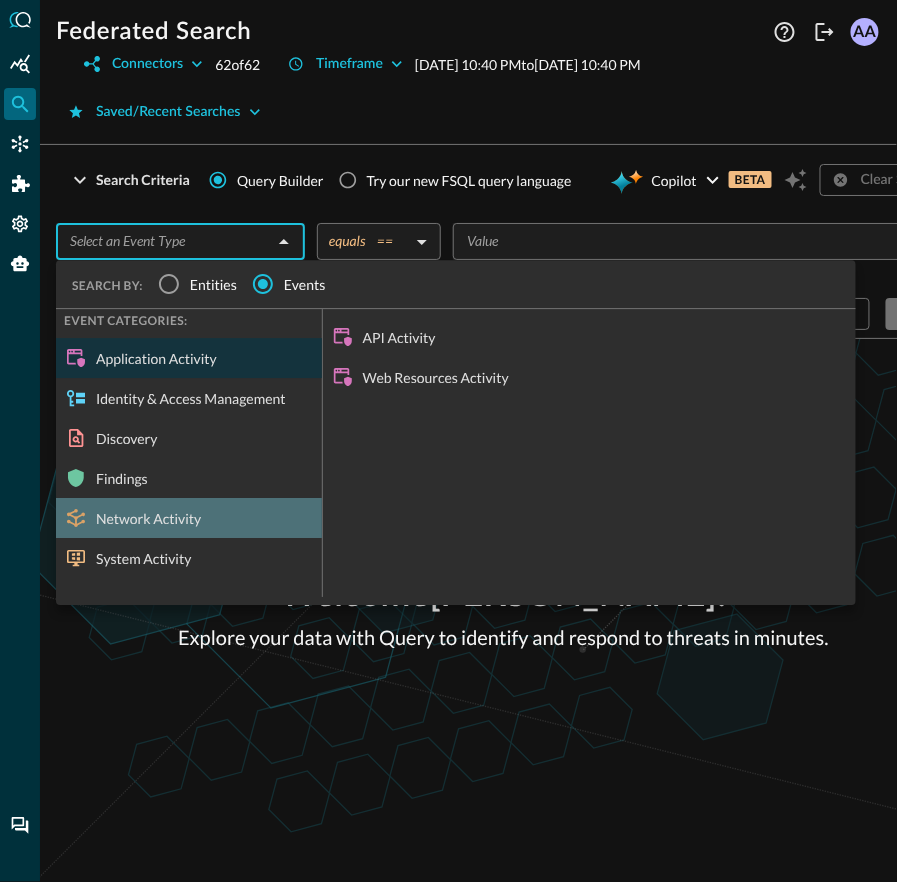 click on "Network Activity" at bounding box center [189, 518] 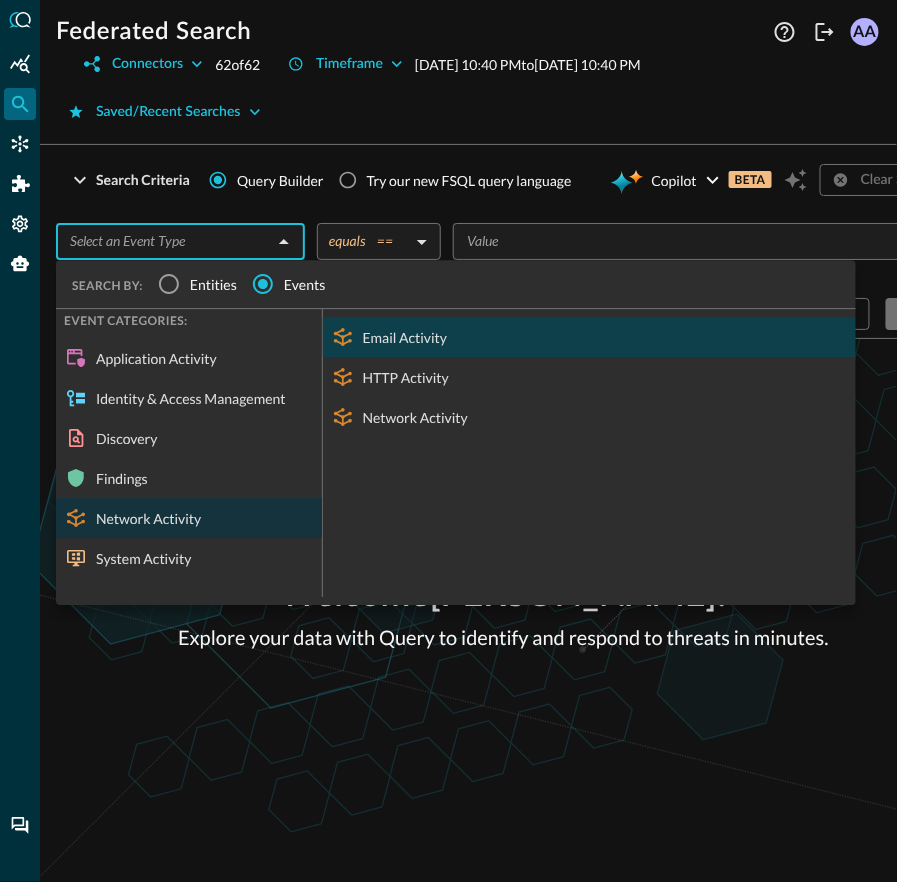 click on "Email Activity" at bounding box center [589, 337] 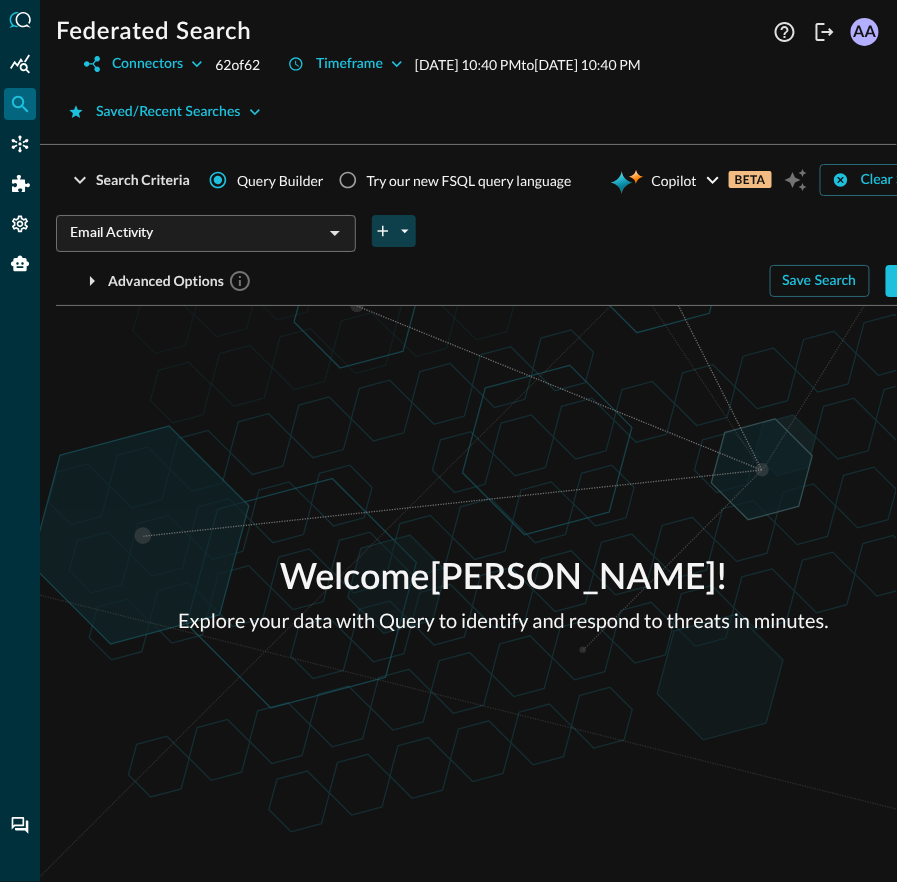 click at bounding box center (394, 231) 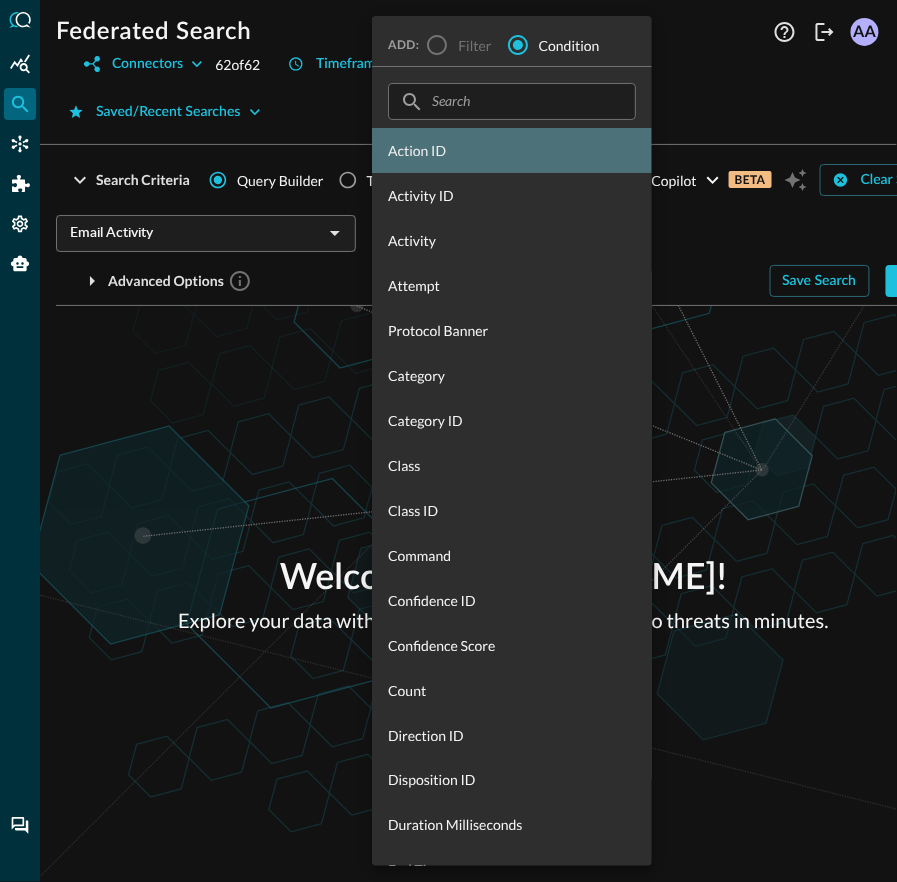 click on "Action ID" at bounding box center (512, 150) 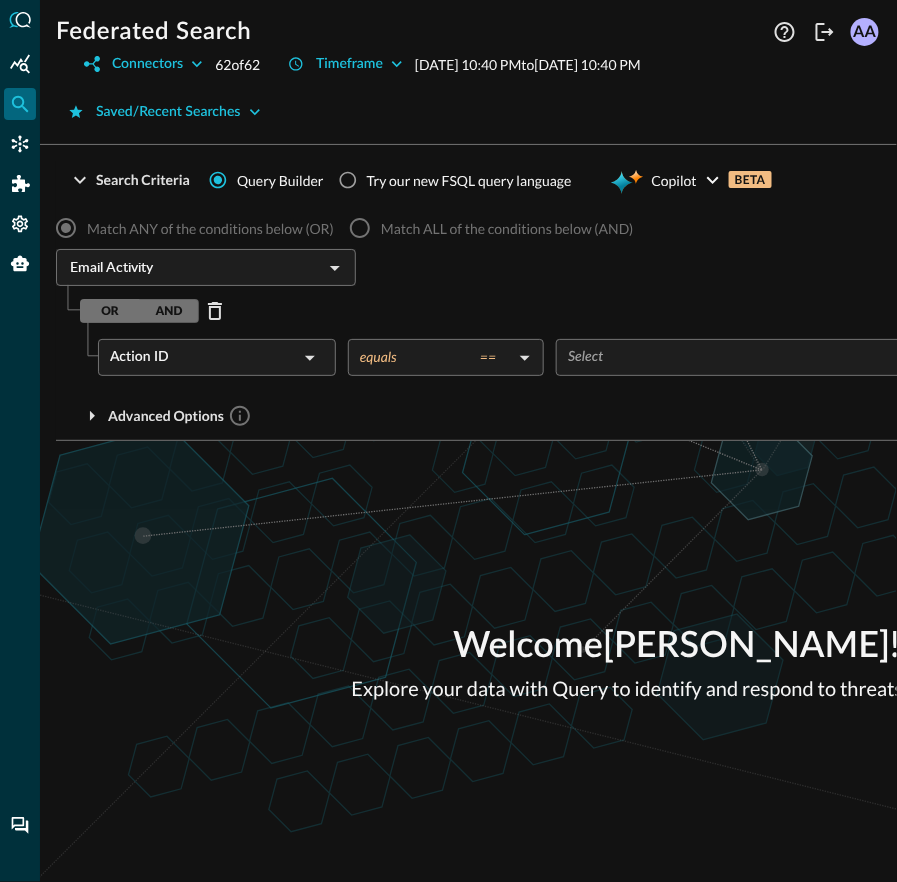 click on "Federated Search Connectors 62  of  62 Timeframe [DATE] 10:40 PM  to  [DATE] 10:40 PM Saved/Recent Searches Help Logout AA Search Criteria Query Builder Try our new FSQL query language Copilot BETA Clear Search Match ANY of the conditions below (OR) Match ALL of the conditions below (AND) Email Activity ​ OR AND Action ID ​ equals == equals ​ Select ​ Advanced Options Save Search Search Which Related Record Types are you interested in? All Related Record Types Actor Authorization Information Device Destination Endpoint Email Email Authentication Firewall Rule Malware Metadata Policy Source Endpoint Unmapped Welcome  [PERSON_NAME] ! Explore your data with Query to identify and respond to threats in minutes.
2 Results Action ID Activity Activity ID Alert Attempt Category Category ID Class Class ID Command Confidence ID Confidence Score Count Direction ID Disposition ID Duration Milliseconds End Time Event Time Message Message Trace UID Protocol Banner Protocol Name Record ID" at bounding box center [448, 441] 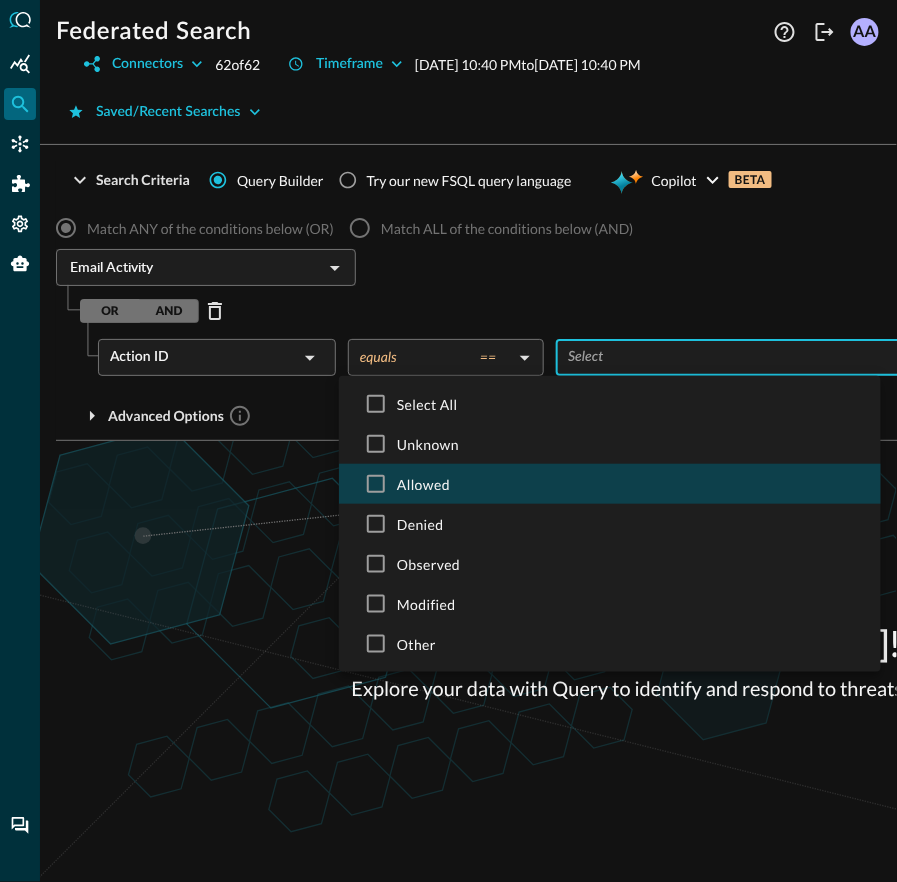 click on "Allowed" at bounding box center (631, 484) 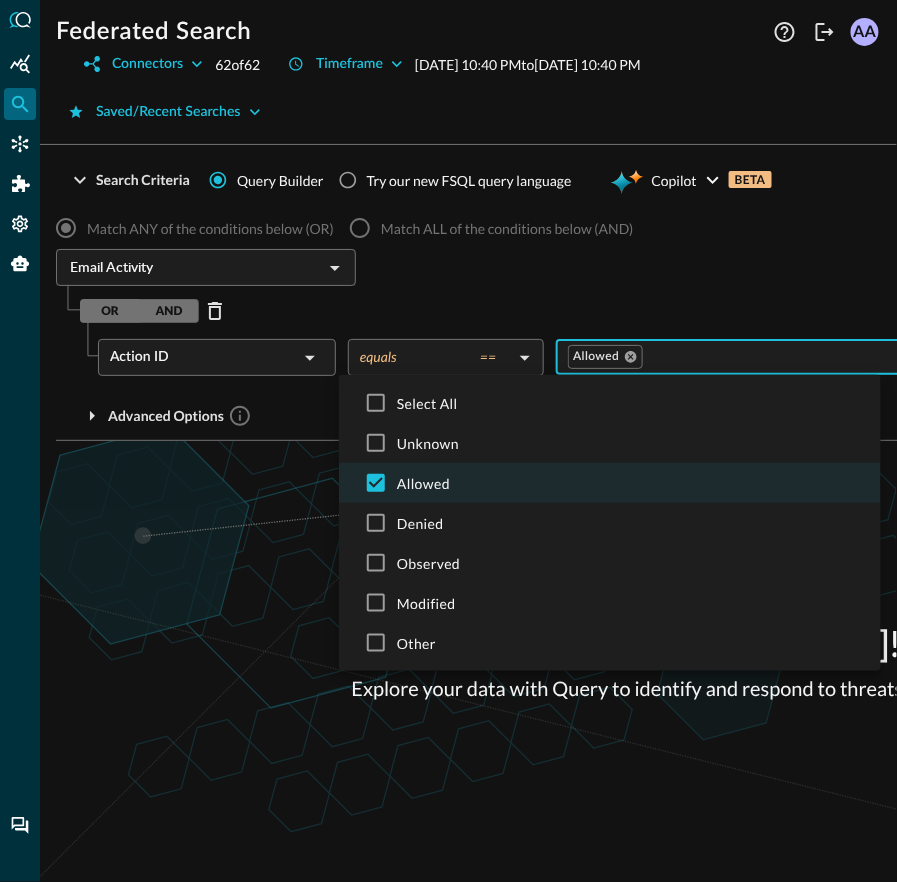 click at bounding box center (448, 441) 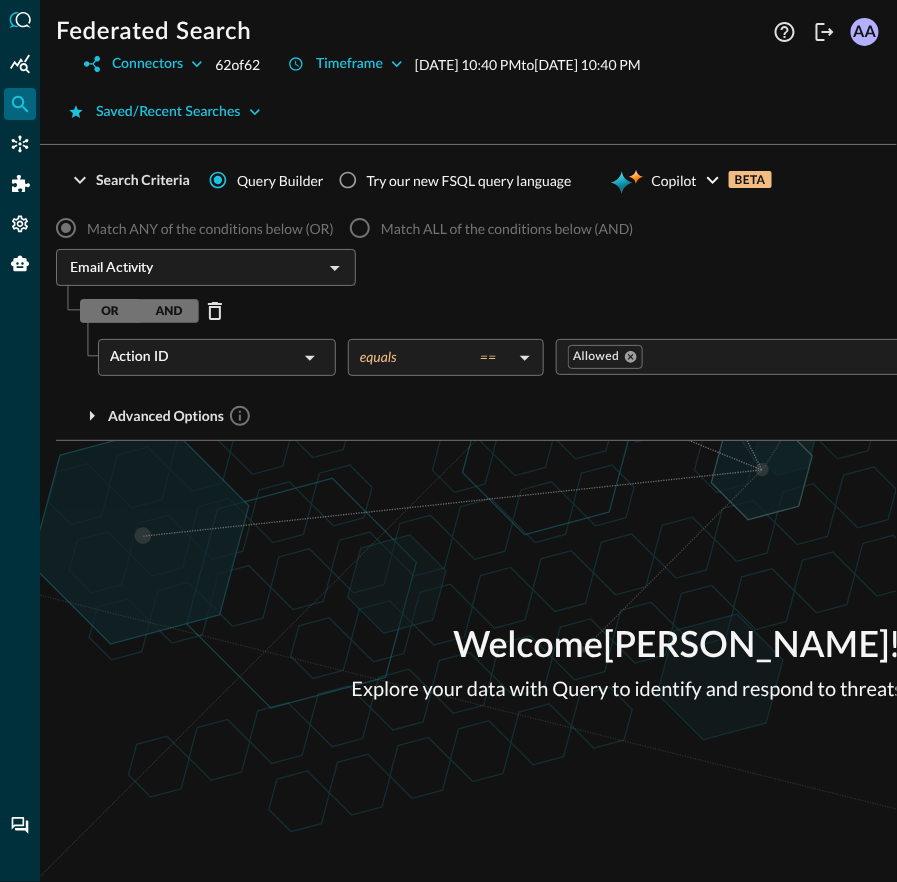 click on "OR AND" at bounding box center [139, 311] 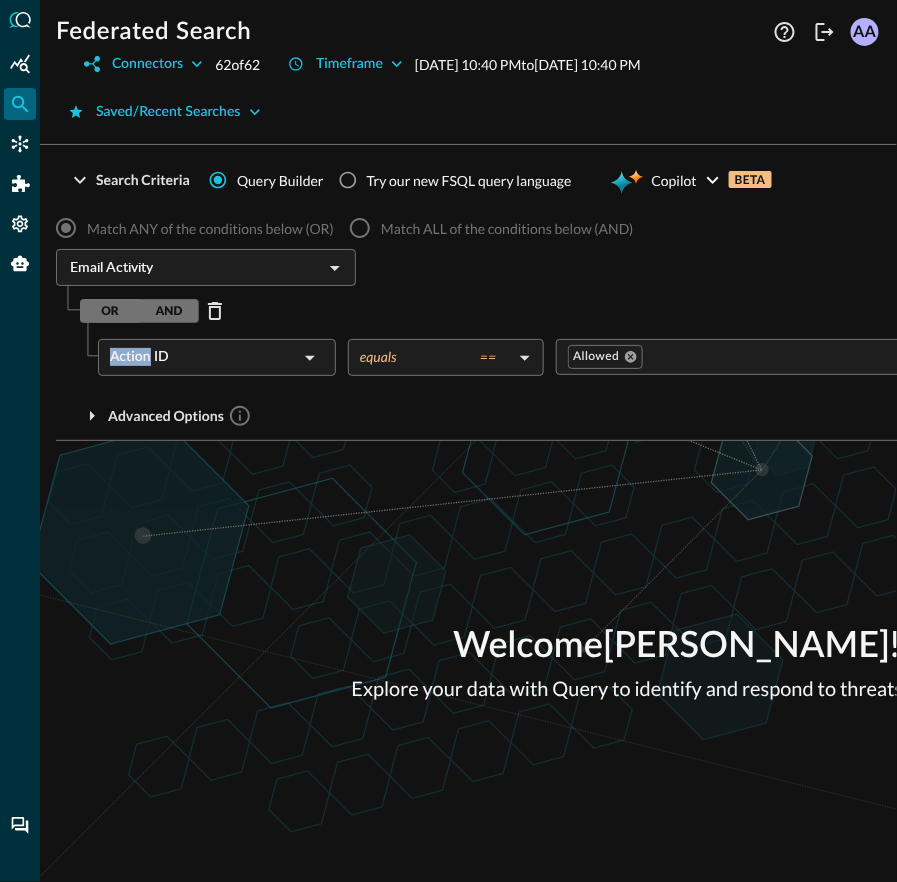 click on "OR AND" at bounding box center (139, 311) 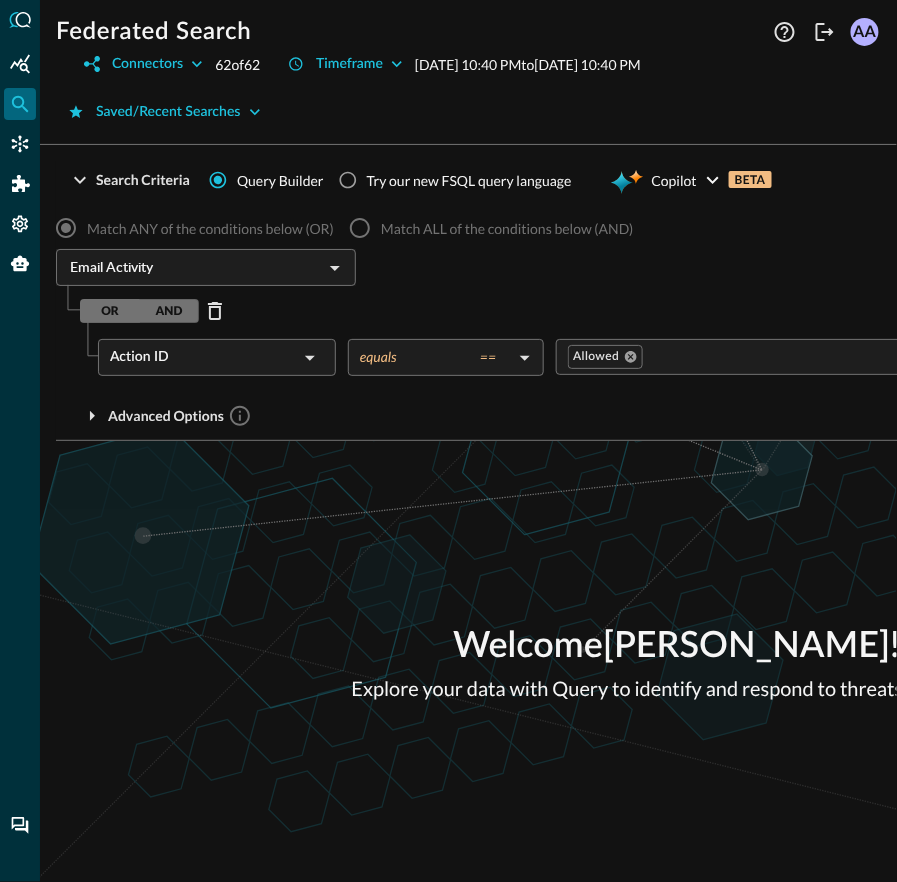 click on "Match ALL of the conditions below (AND)" at bounding box center [486, 228] 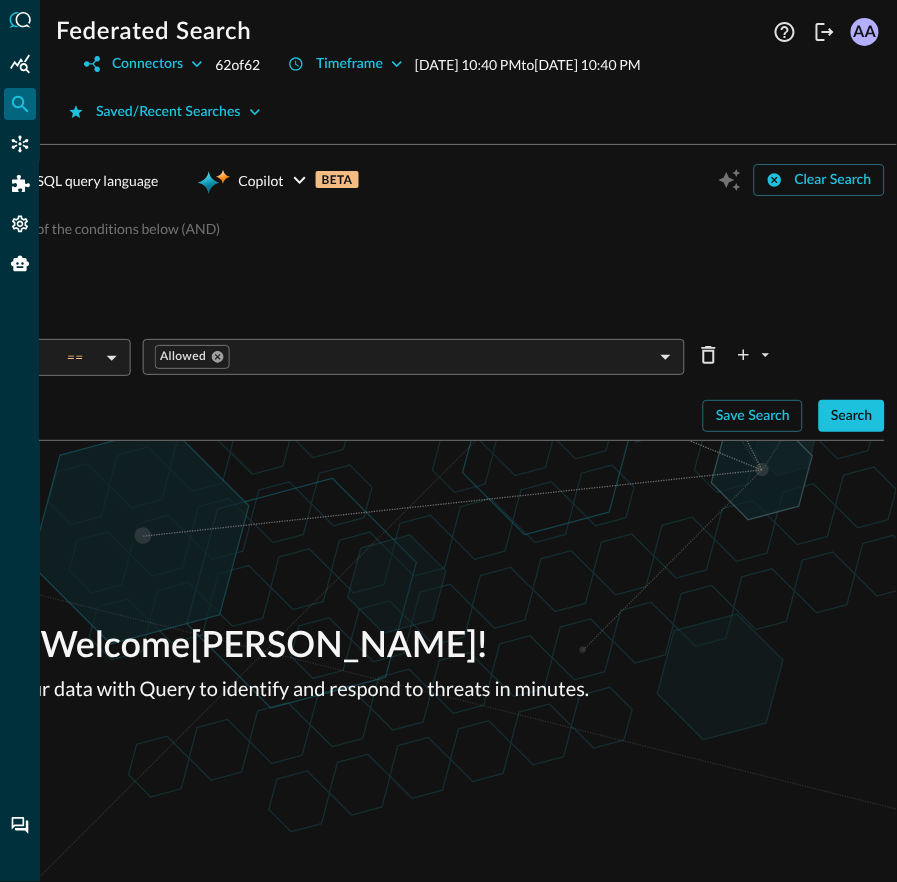 scroll, scrollTop: 0, scrollLeft: 416, axis: horizontal 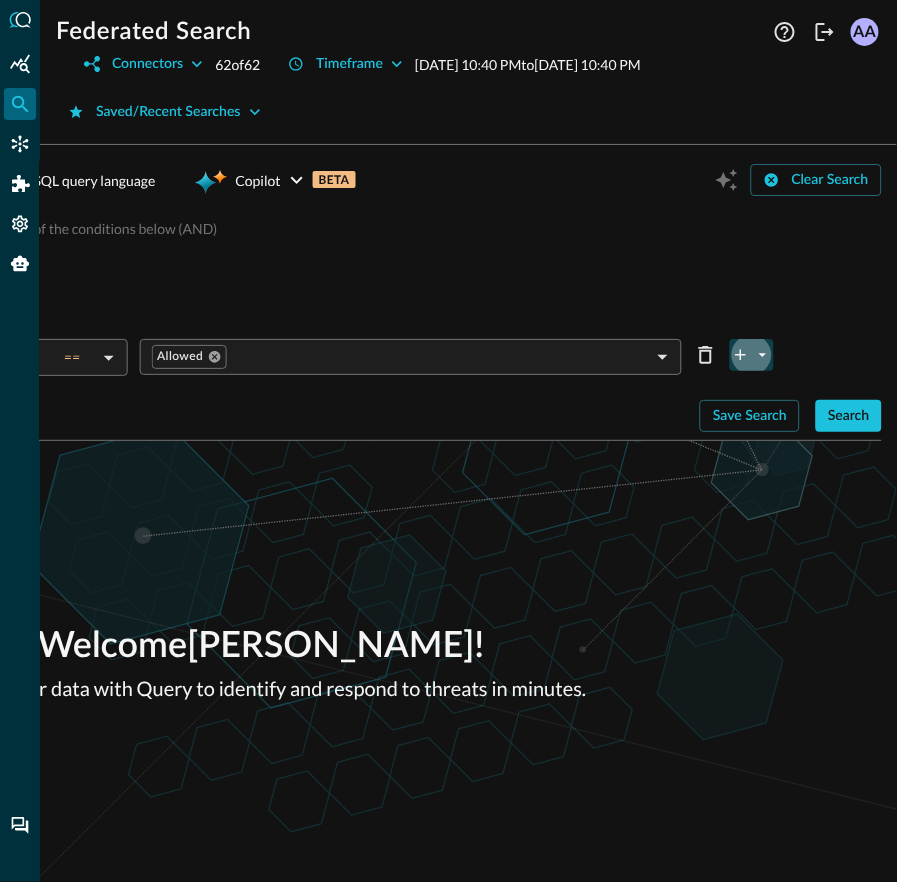 click 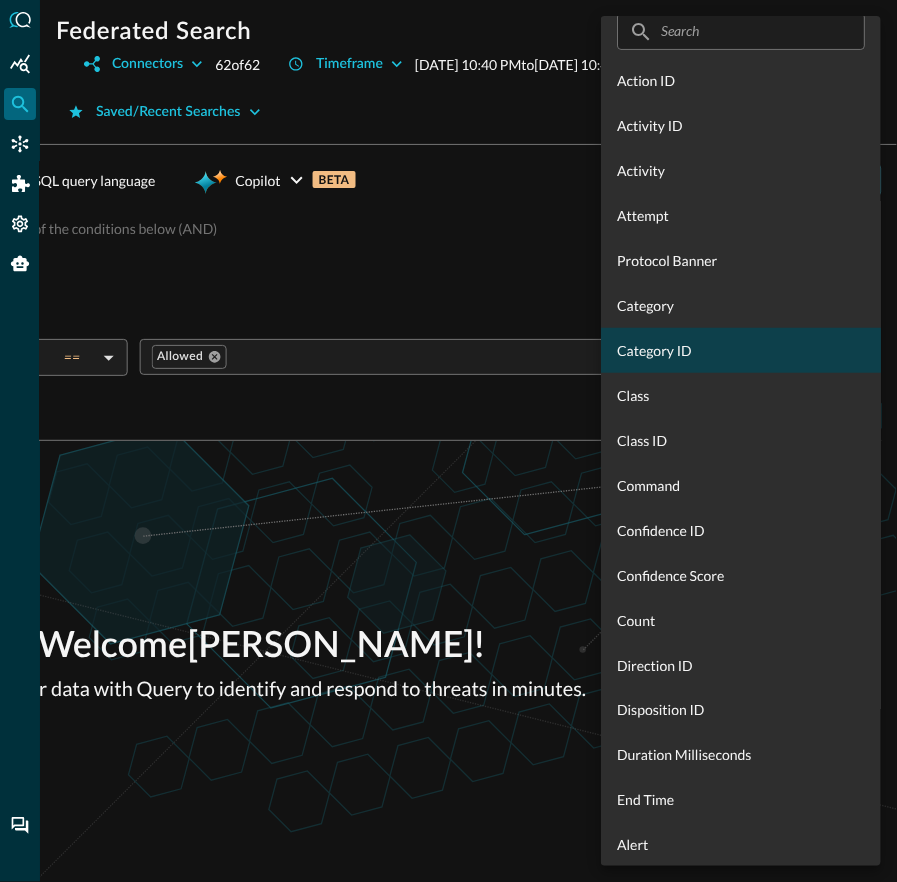scroll, scrollTop: 146, scrollLeft: 0, axis: vertical 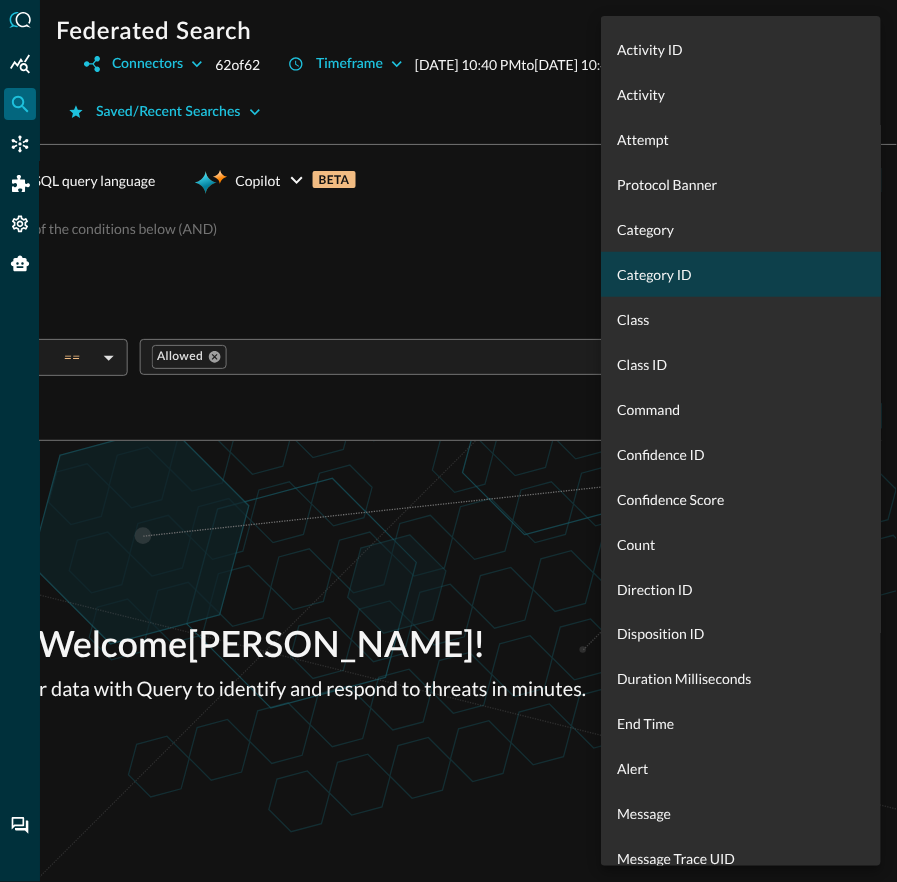 click on "Command" at bounding box center [741, 409] 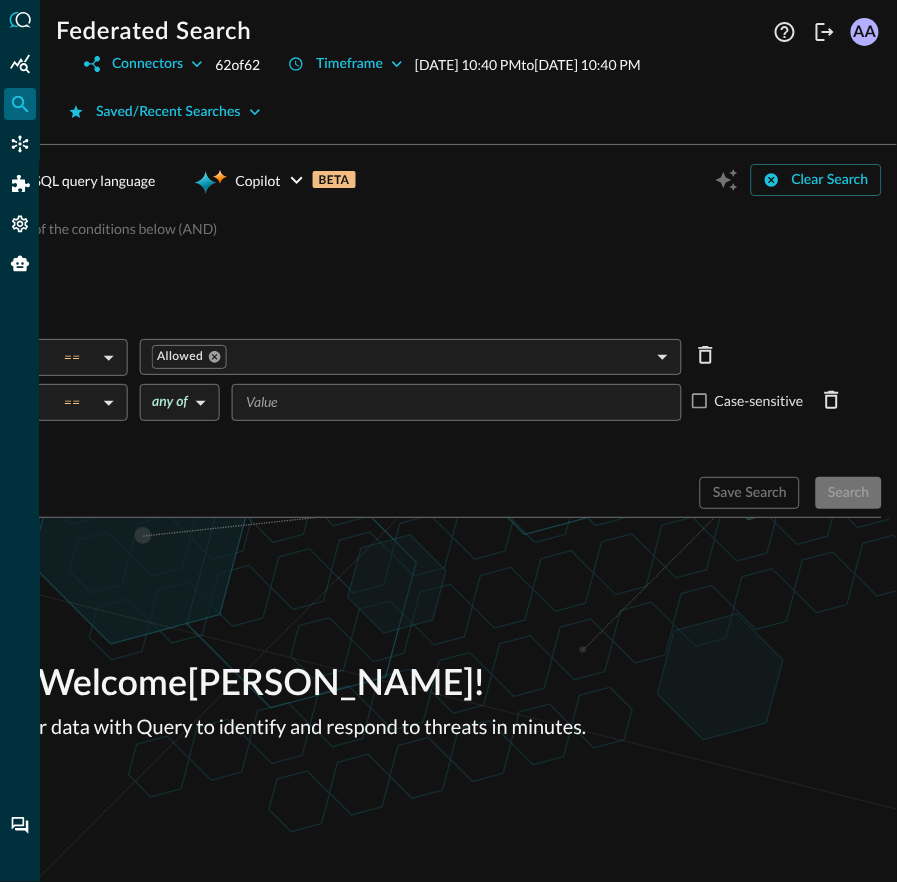 click at bounding box center [455, 402] 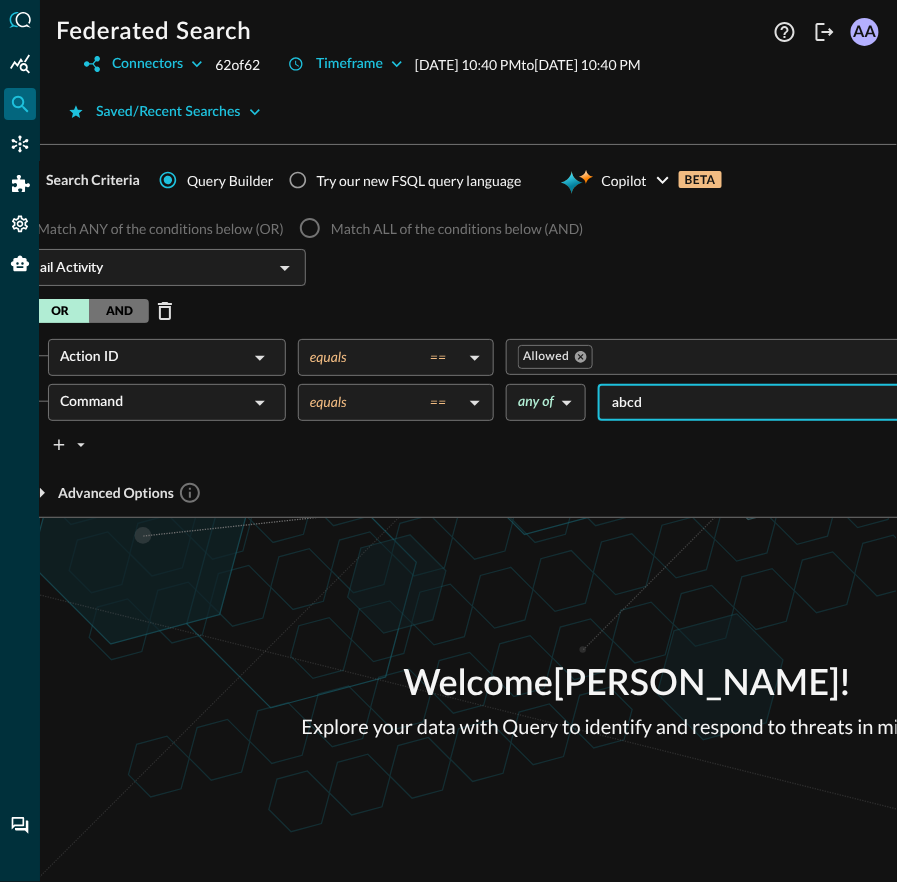 scroll, scrollTop: 0, scrollLeft: 0, axis: both 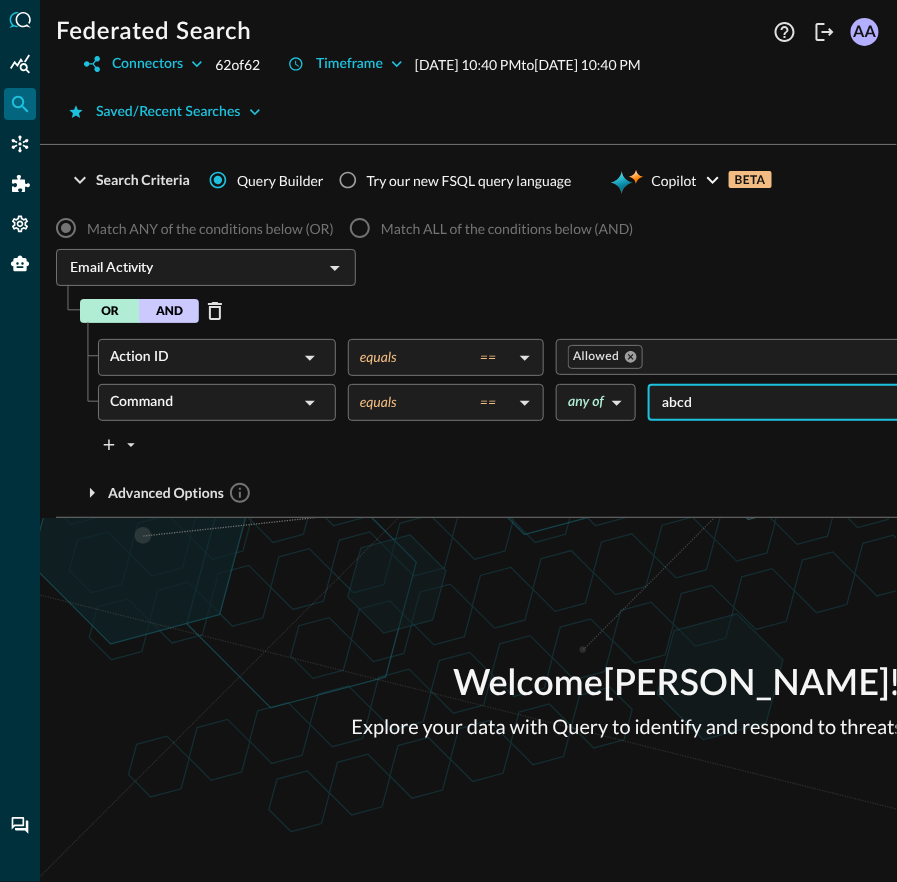 type on "abcd" 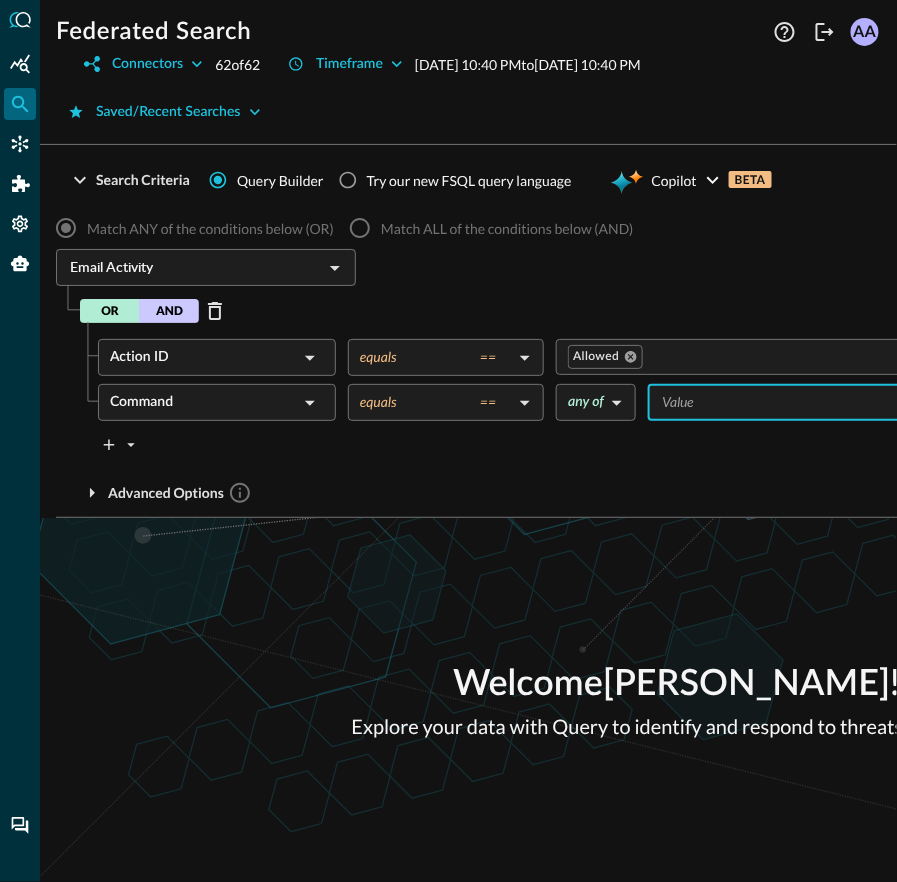 click on "AND" at bounding box center [169, 311] 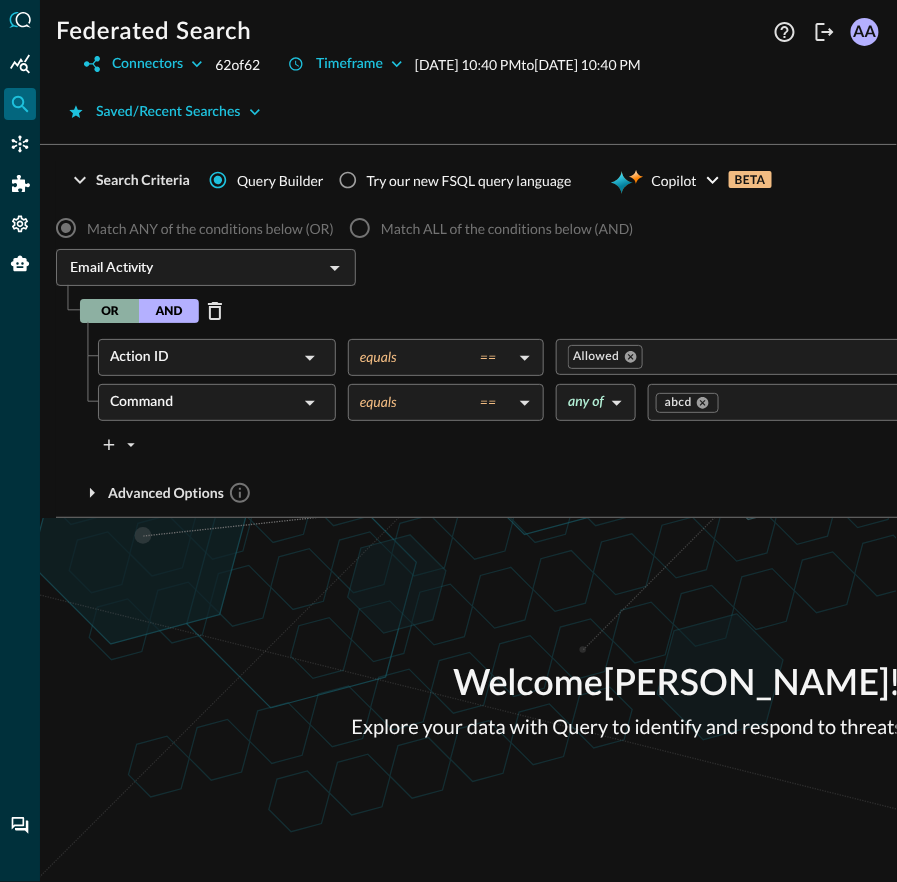 click on "OR" at bounding box center [110, 311] 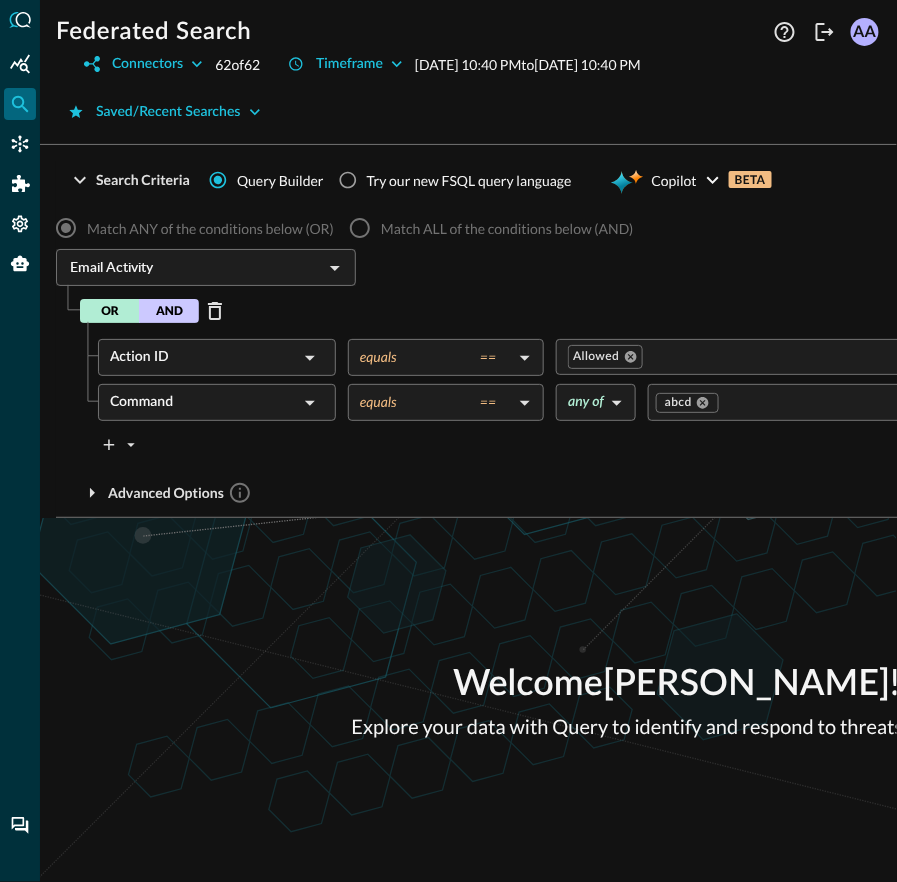click on "AND" at bounding box center [169, 311] 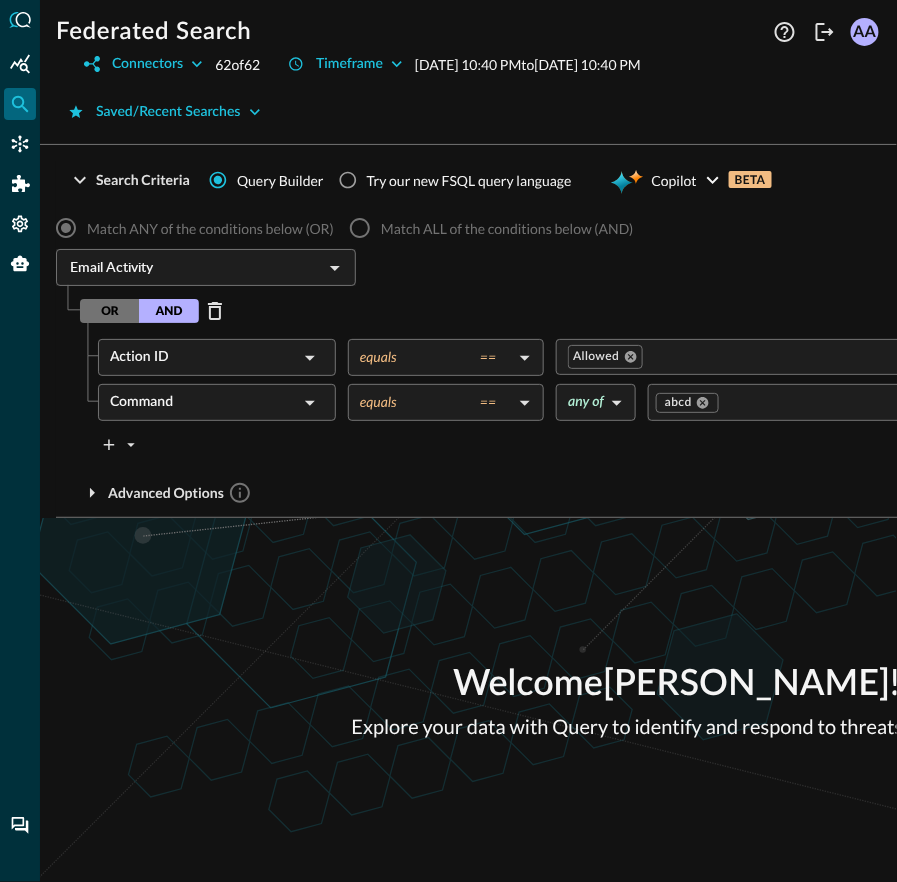 click on "Match ALL of the conditions below (AND)" at bounding box center [486, 228] 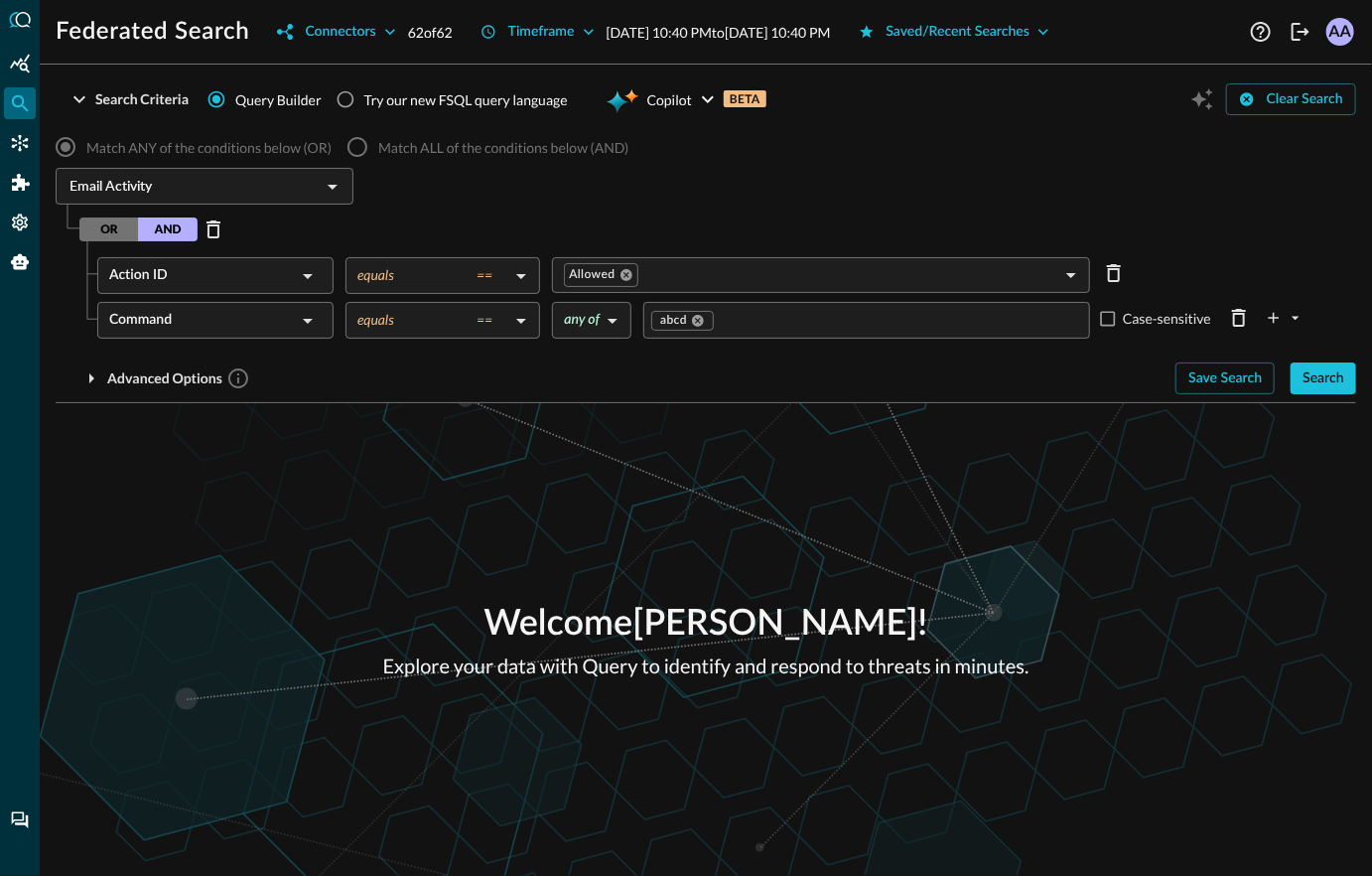 scroll, scrollTop: 0, scrollLeft: 0, axis: both 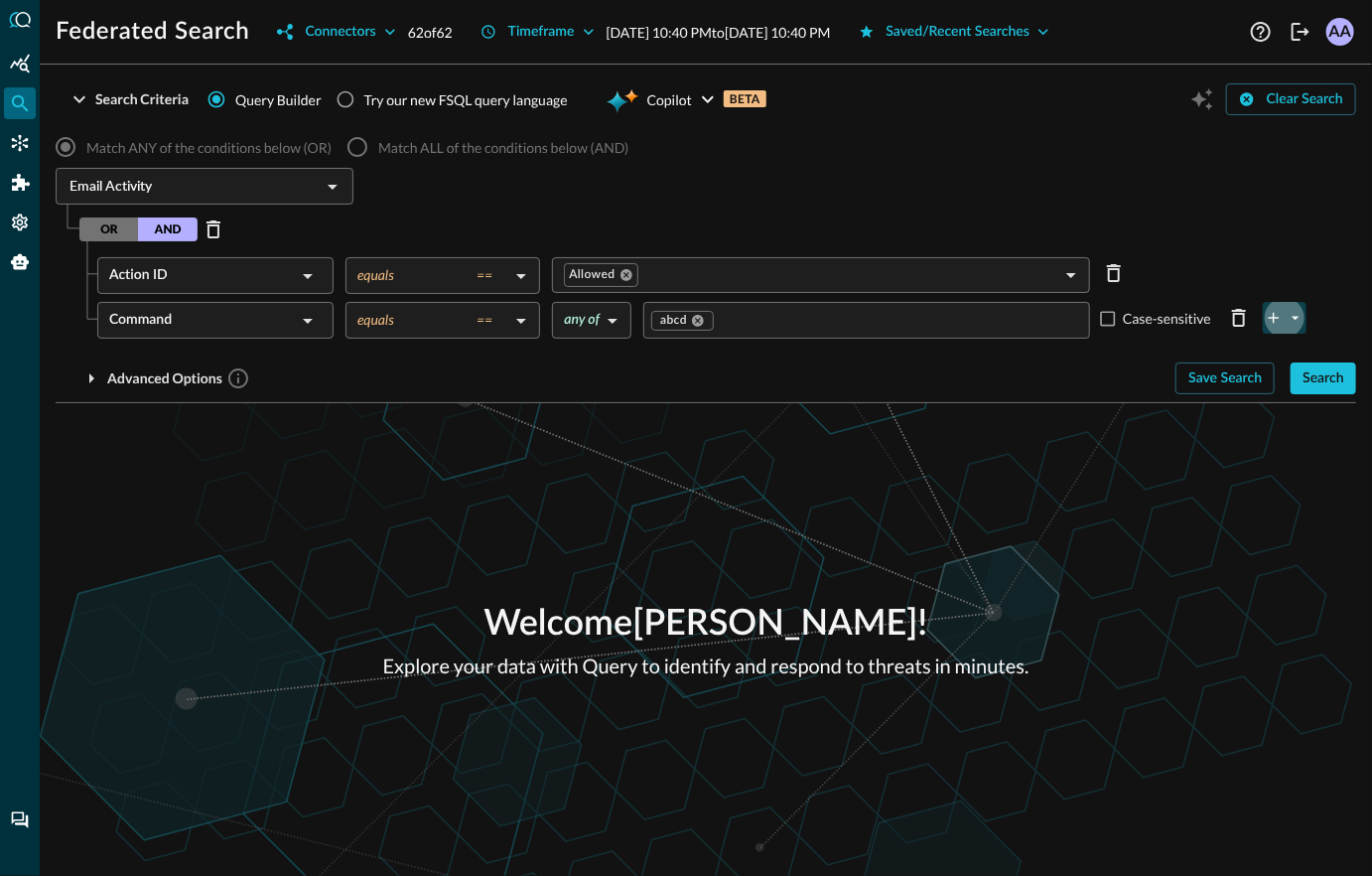 click 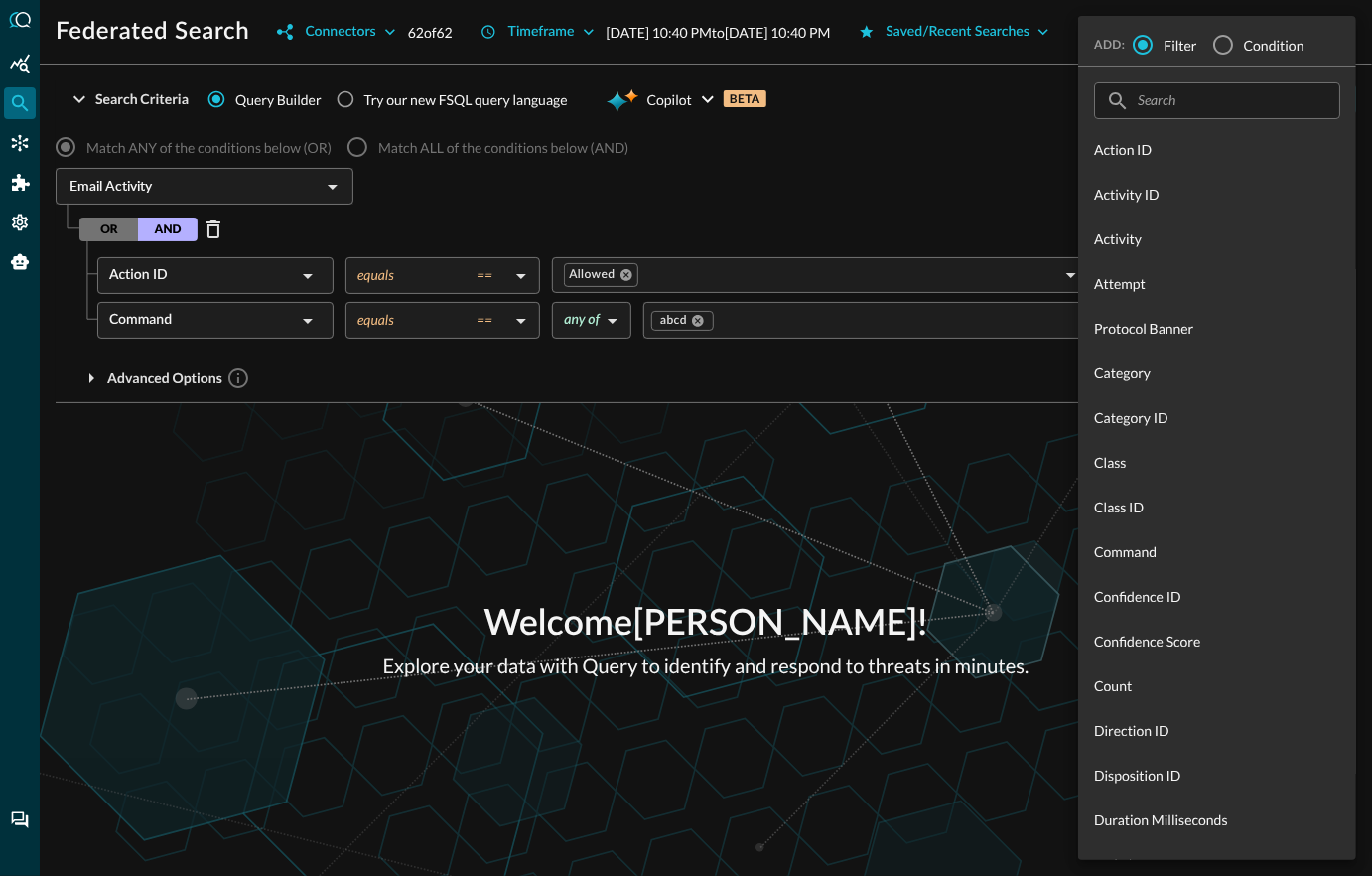click at bounding box center (686, 438) 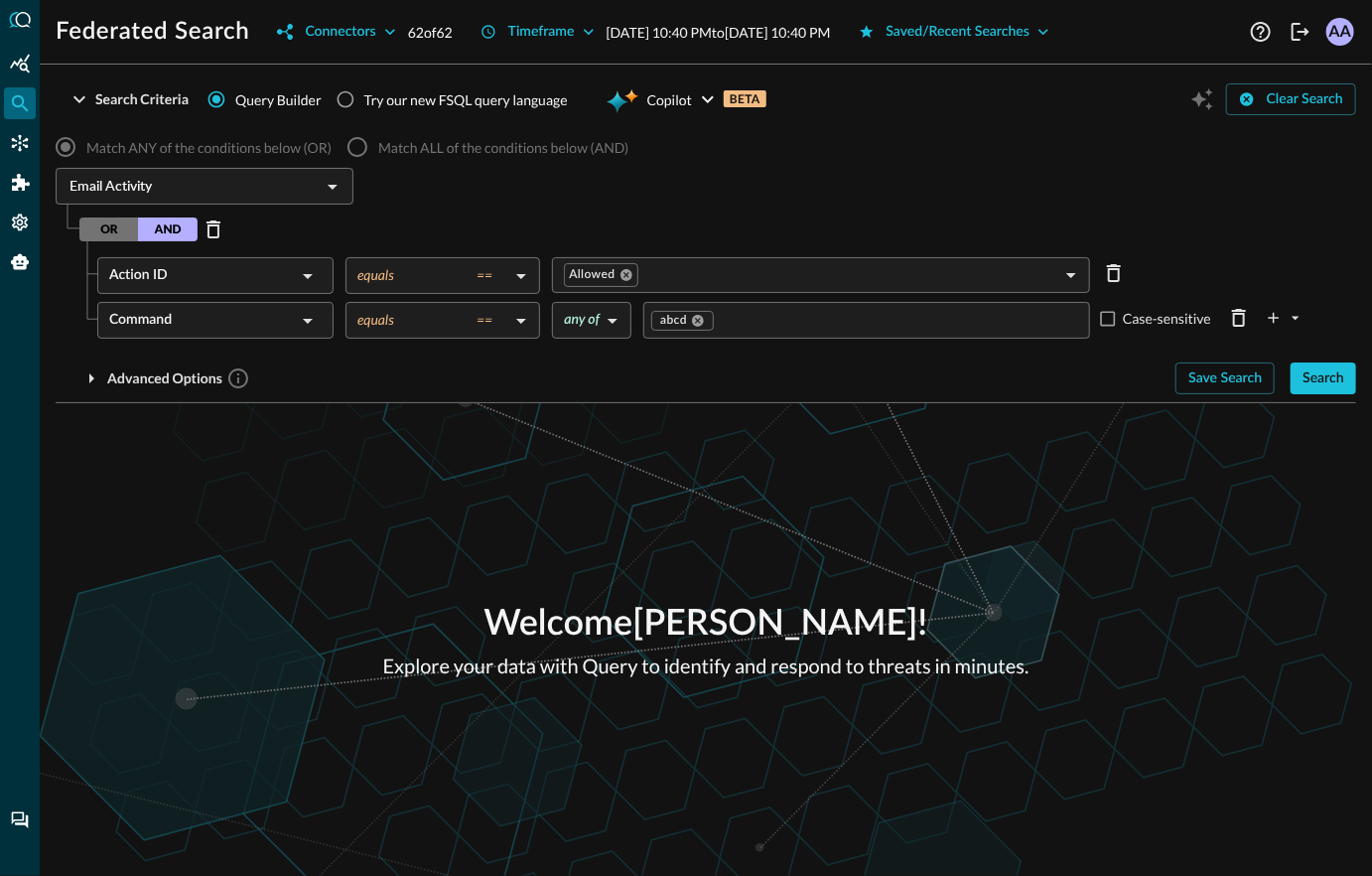 click on "Email Activity" at bounding box center (188, 186) 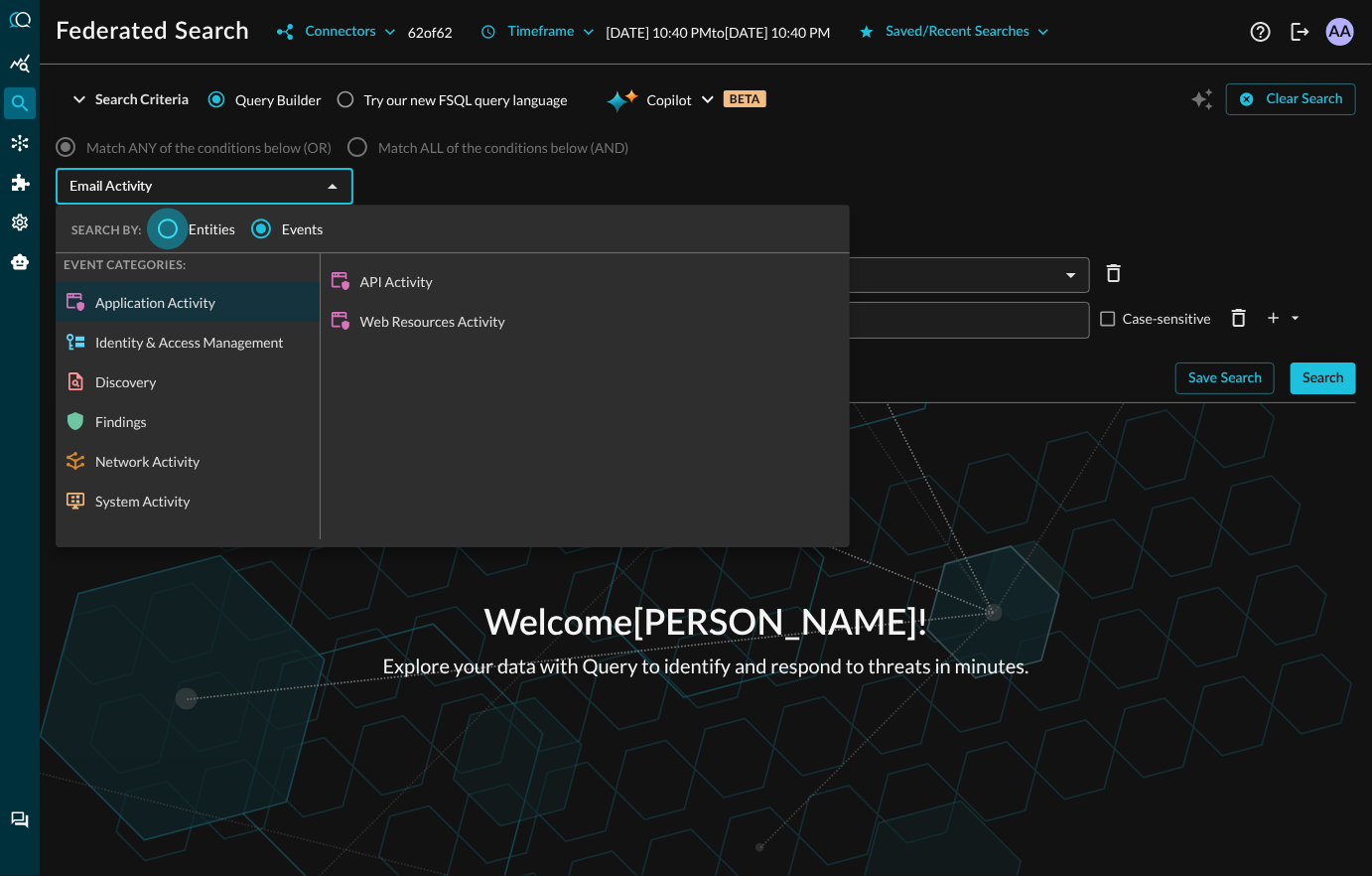 click on "Entities" at bounding box center [168, 228] 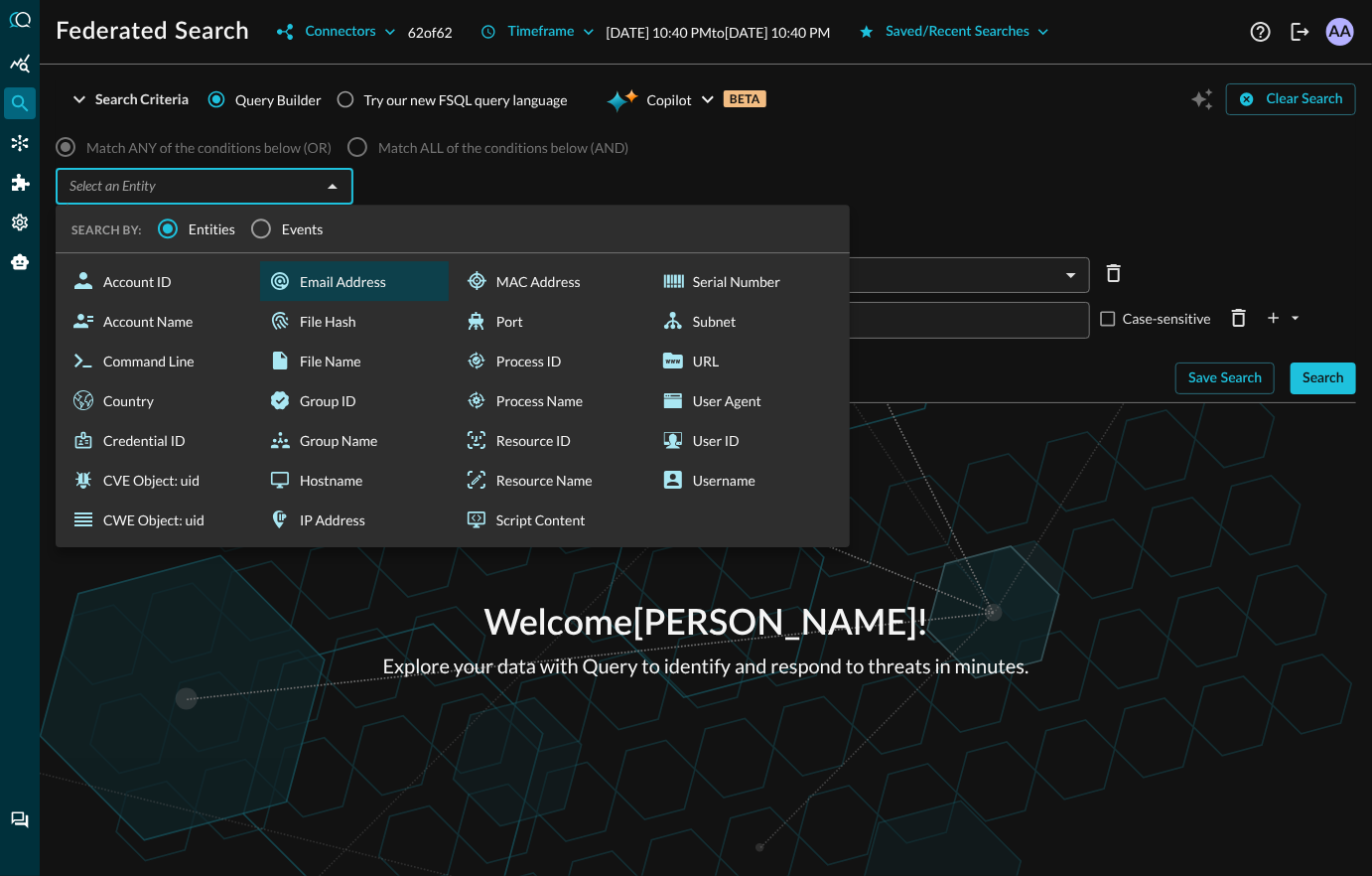 click on "Email Address" at bounding box center (354, 281) 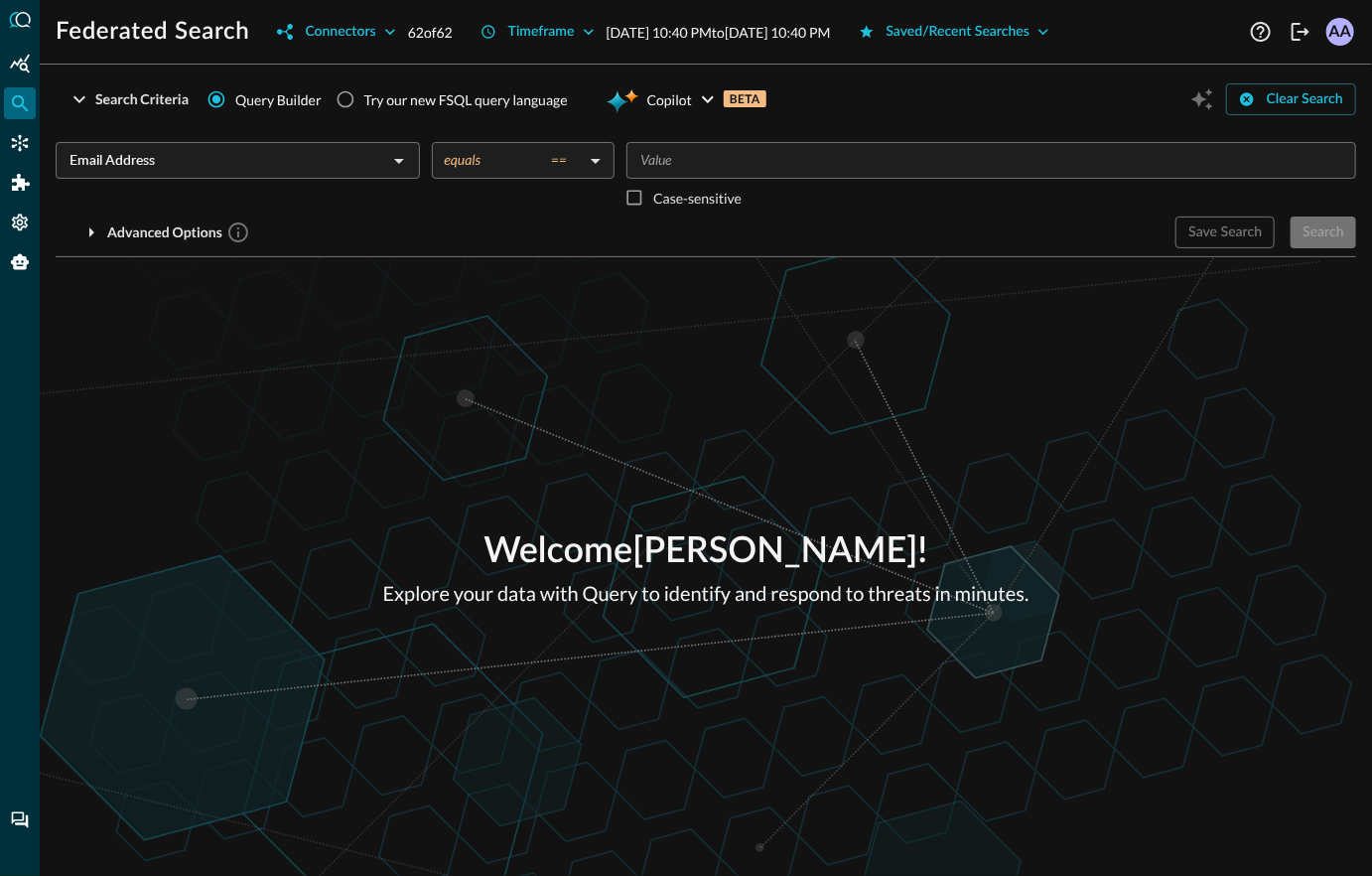 click at bounding box center (990, 160) 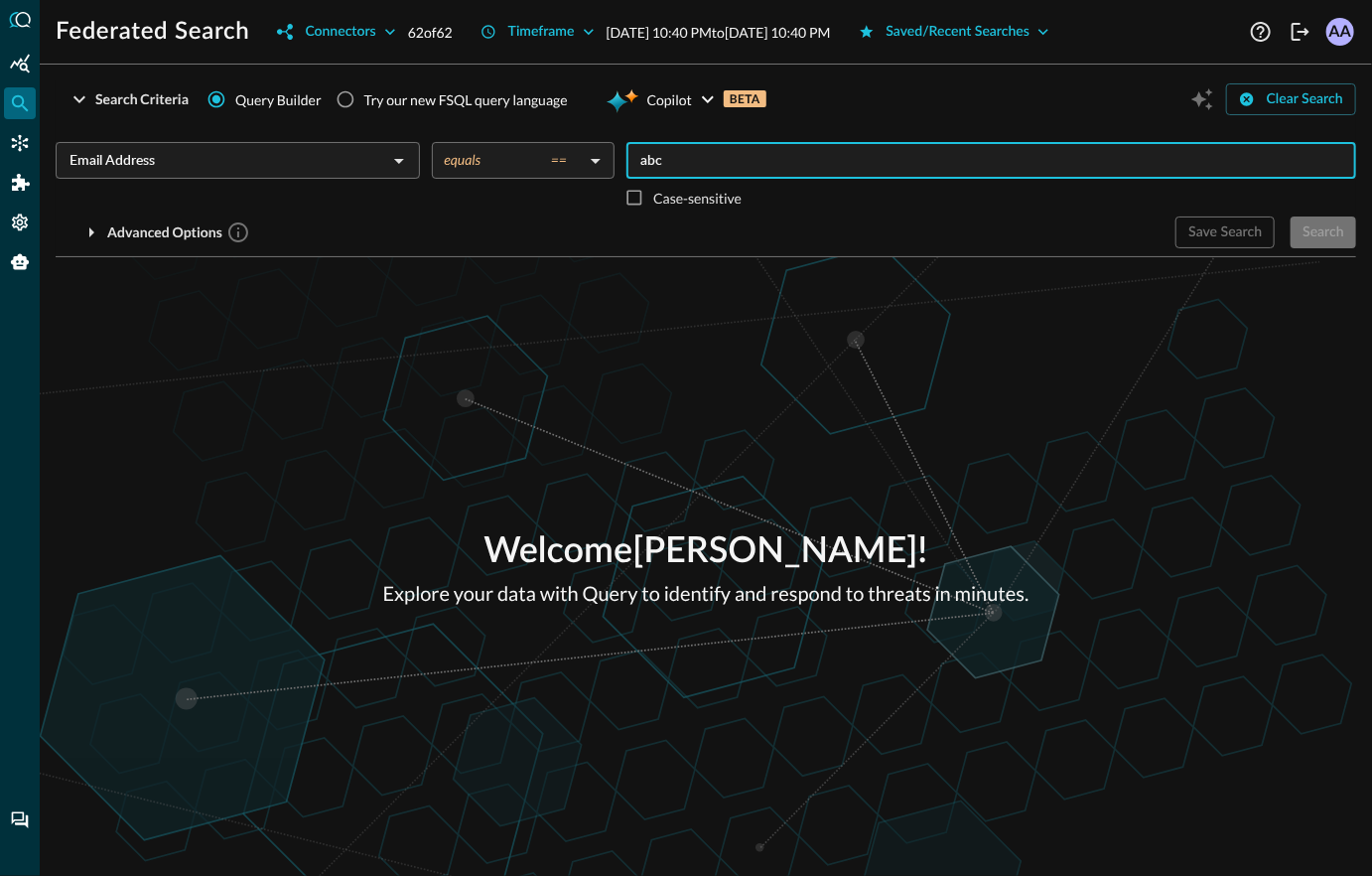 type on "abc" 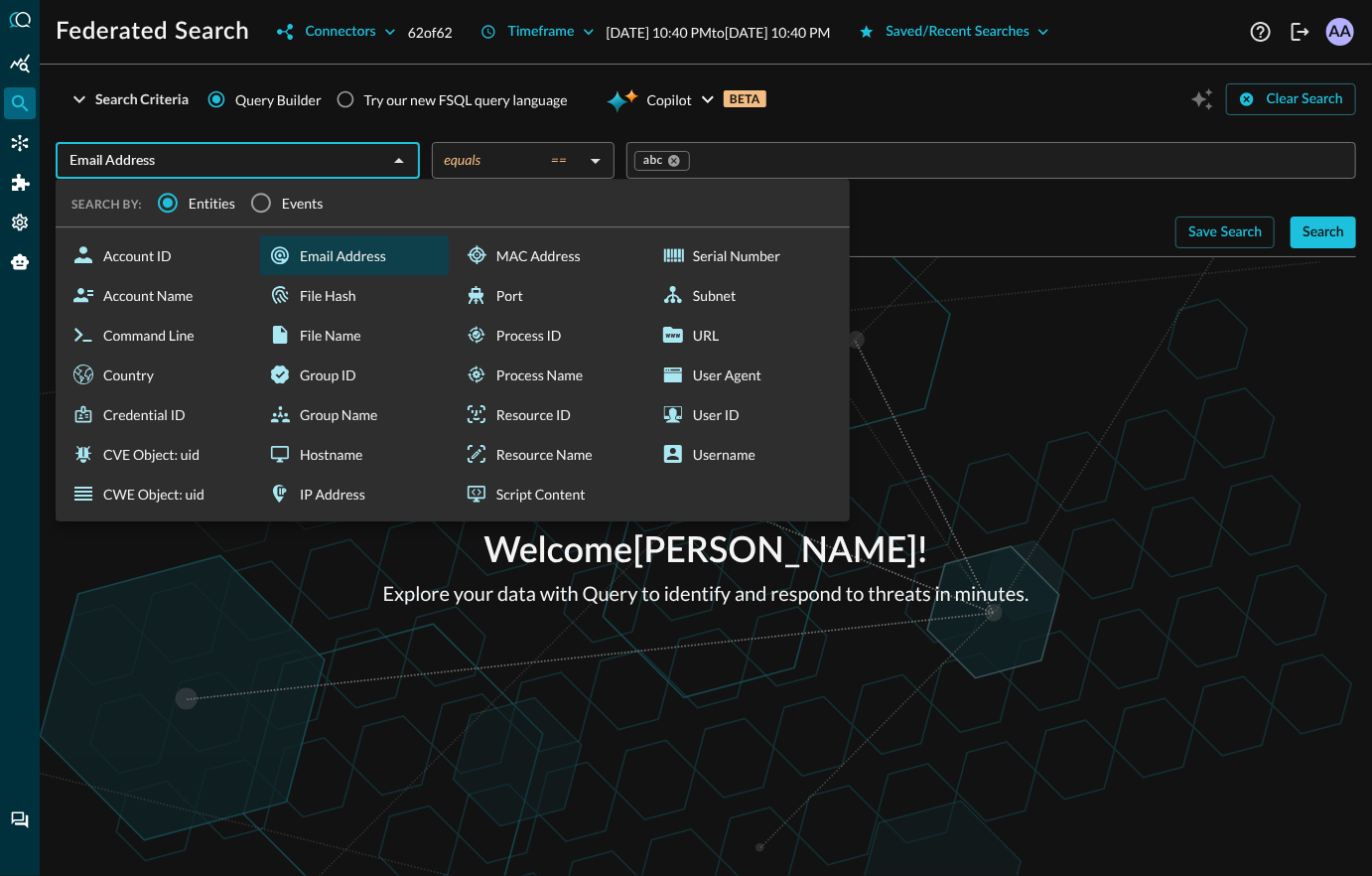 click on "Email Address" at bounding box center [221, 160] 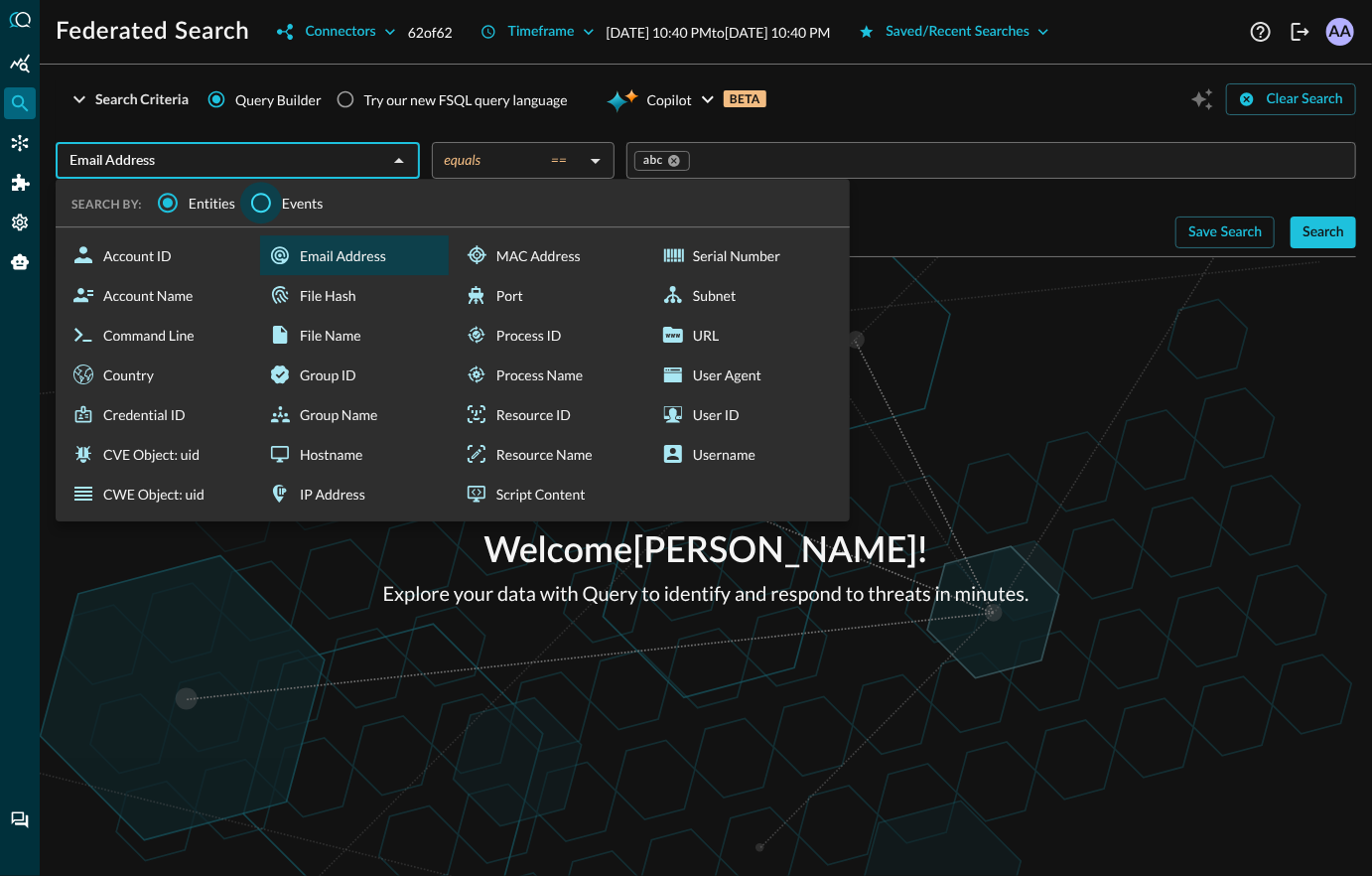 click on "Events" at bounding box center [261, 203] 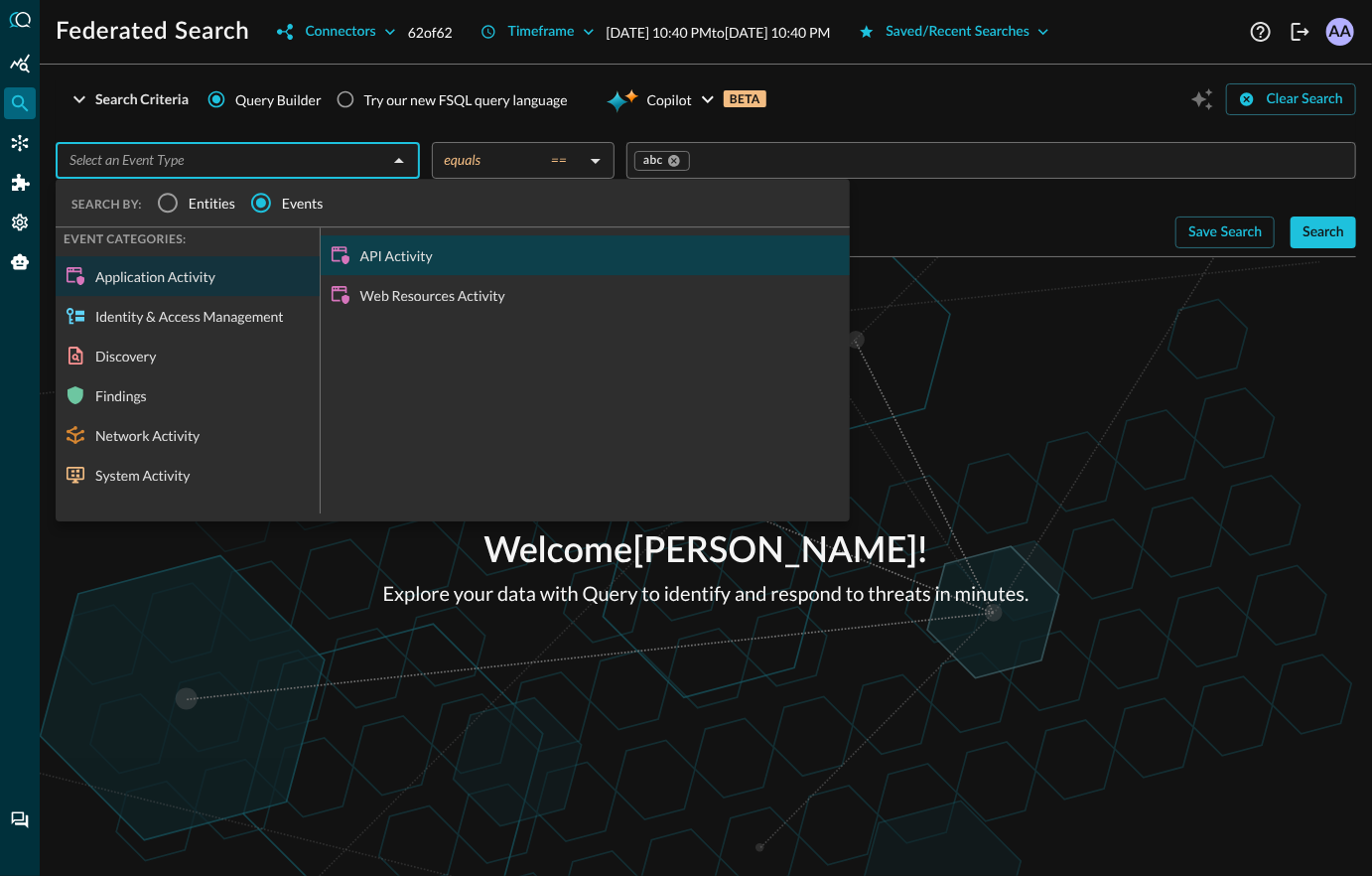click on "API Activity" at bounding box center [585, 255] 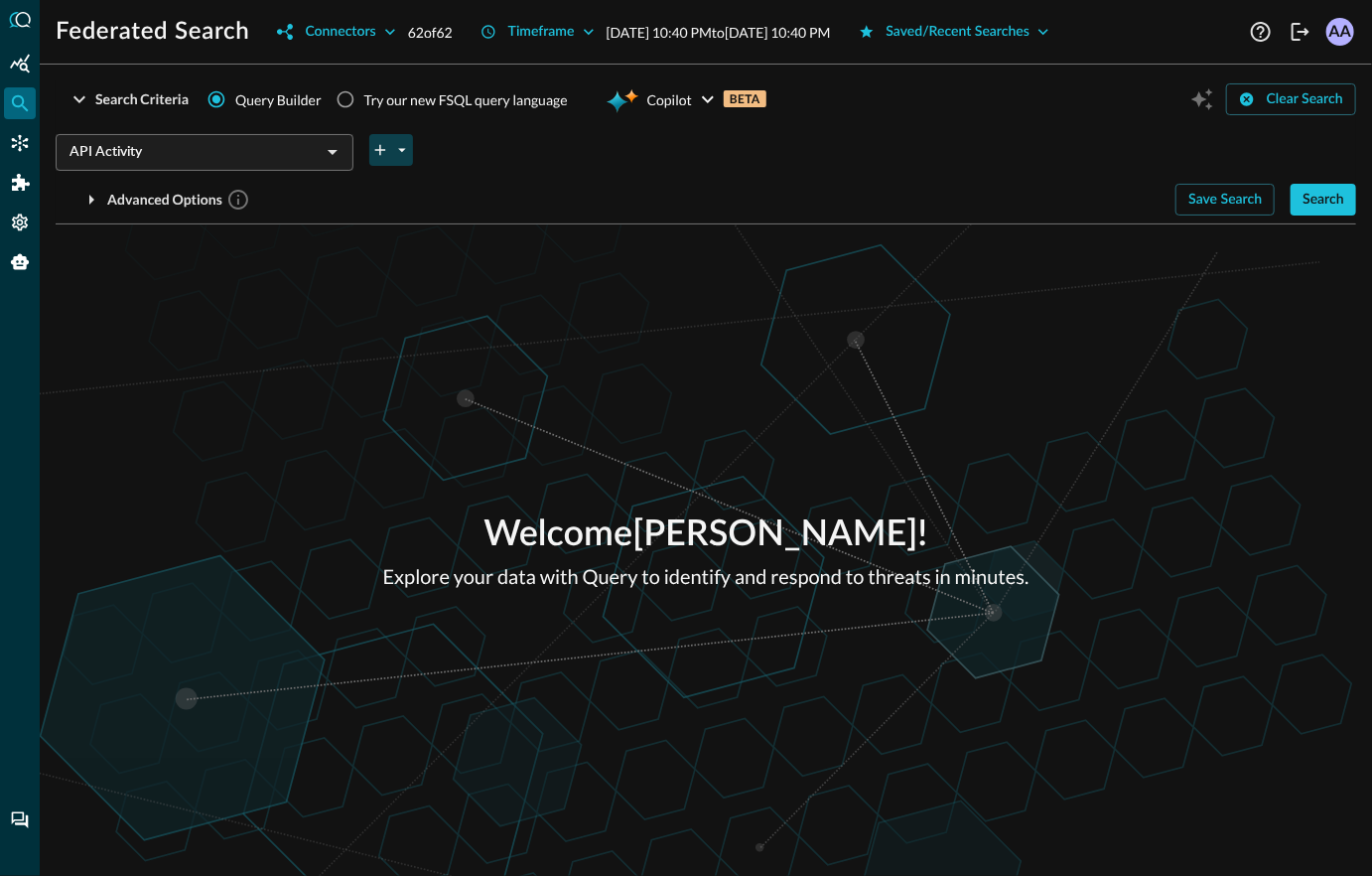 click 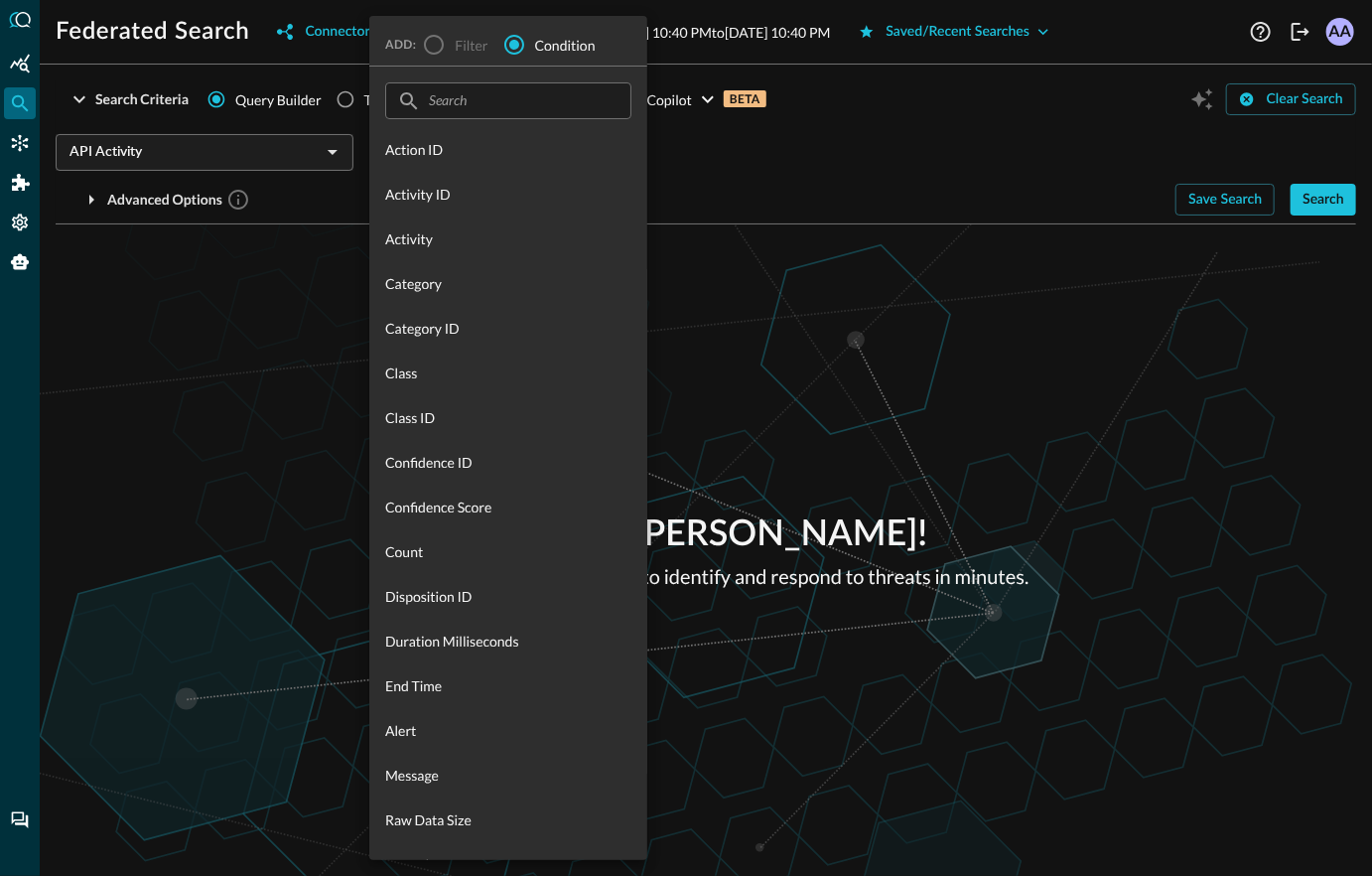 click at bounding box center (686, 438) 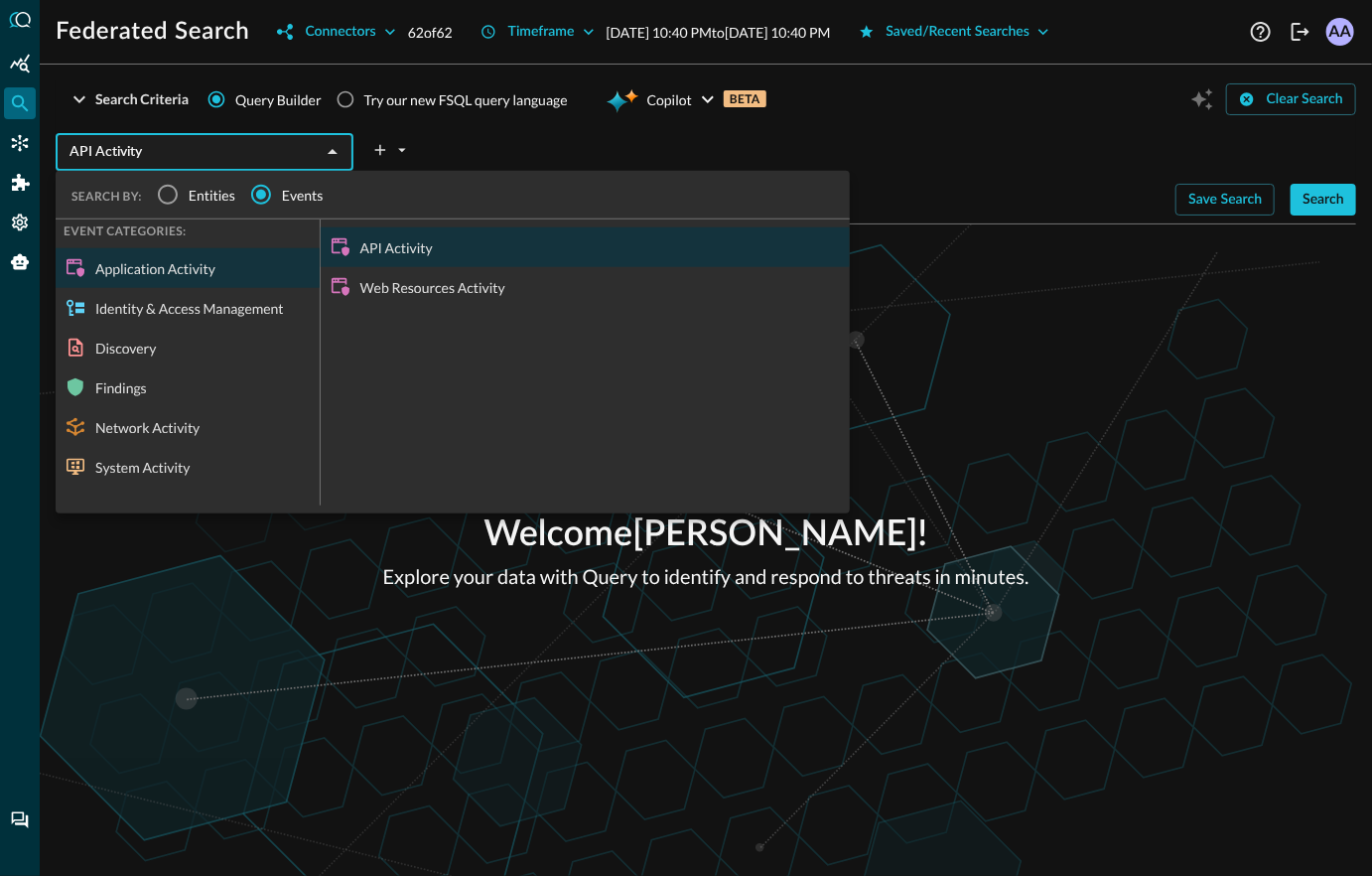 click on "API Activity" at bounding box center (188, 152) 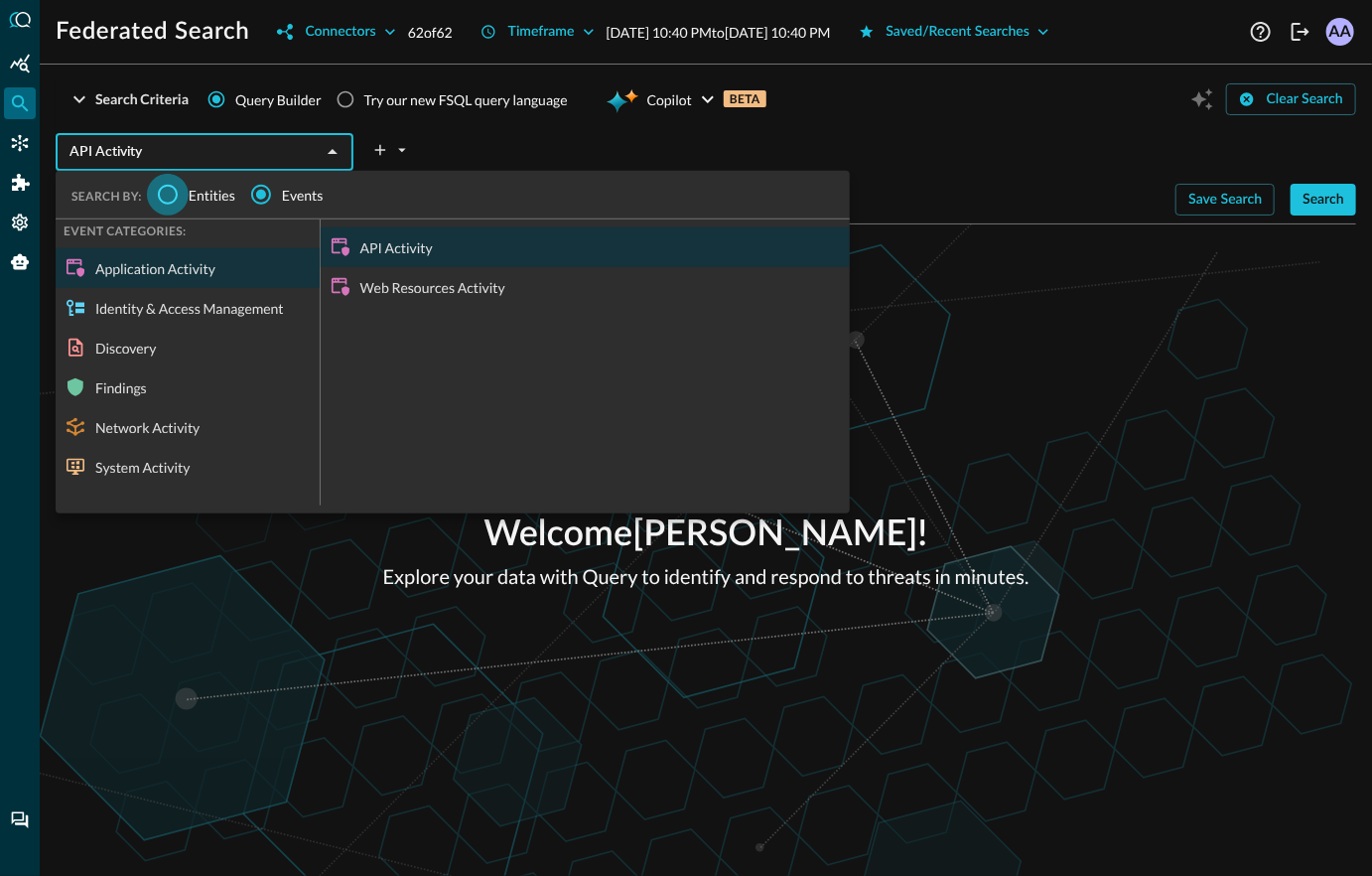 click on "Entities" at bounding box center [168, 195] 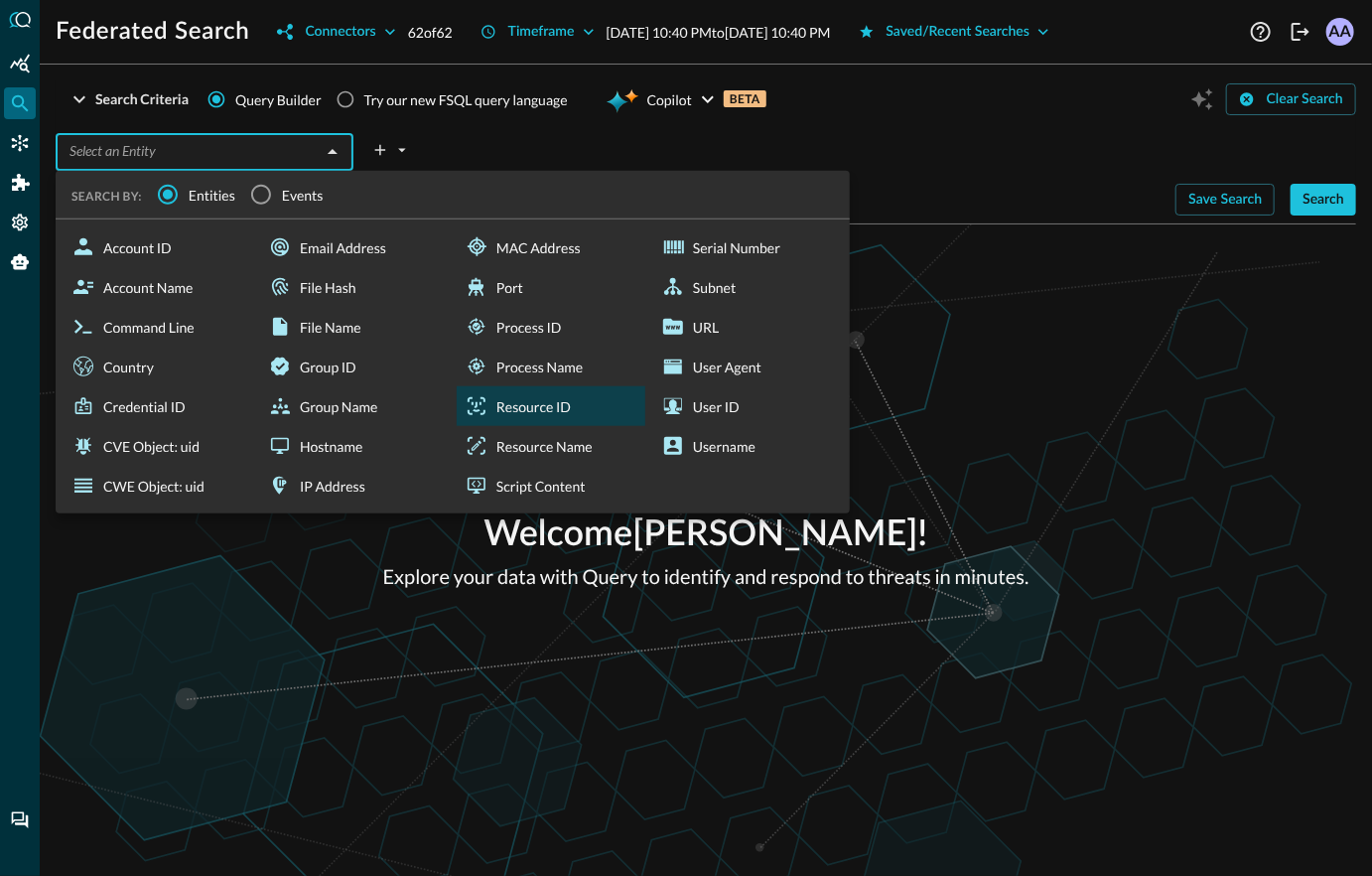 click on "Resource ID" at bounding box center [551, 406] 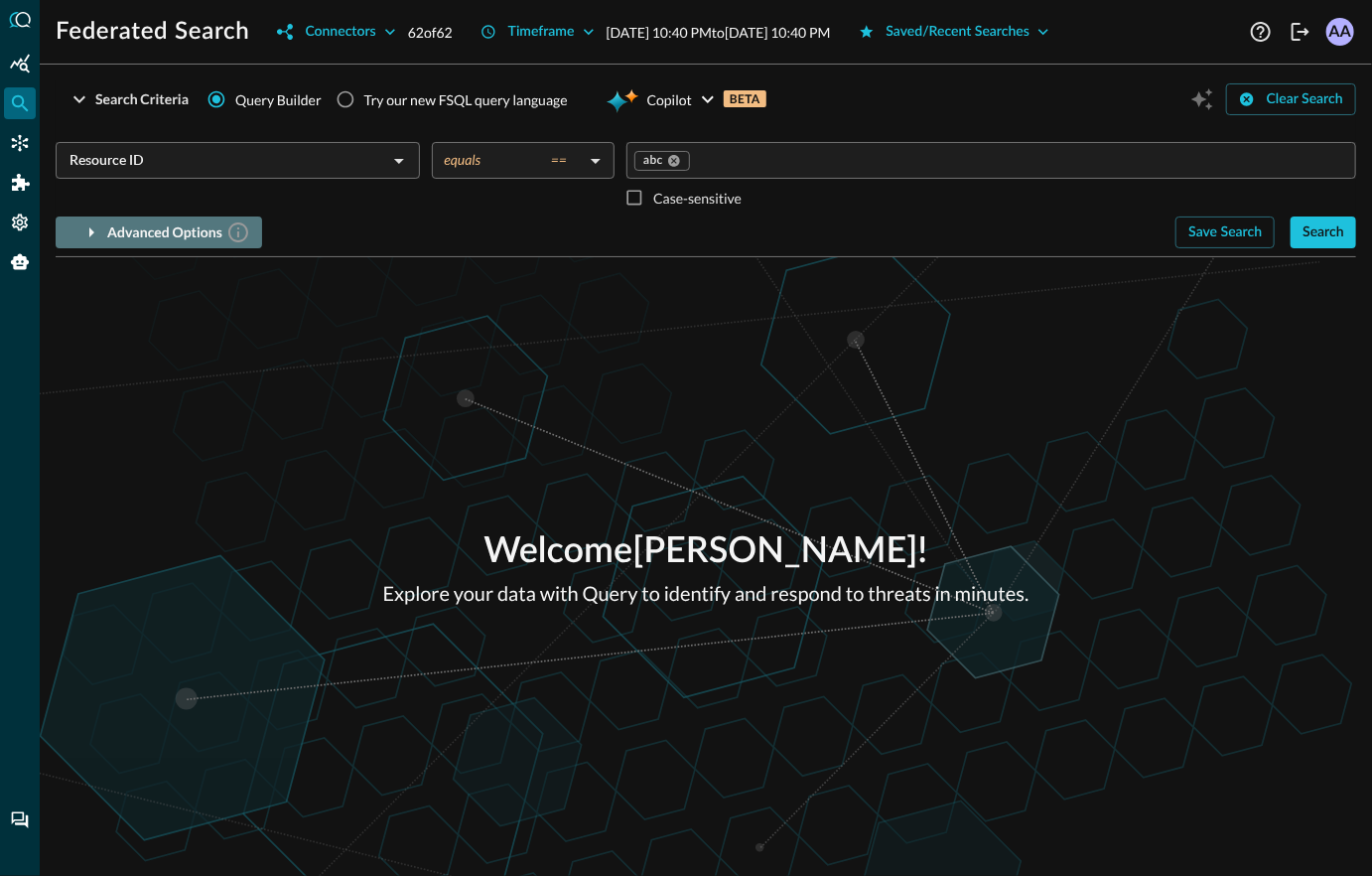 click 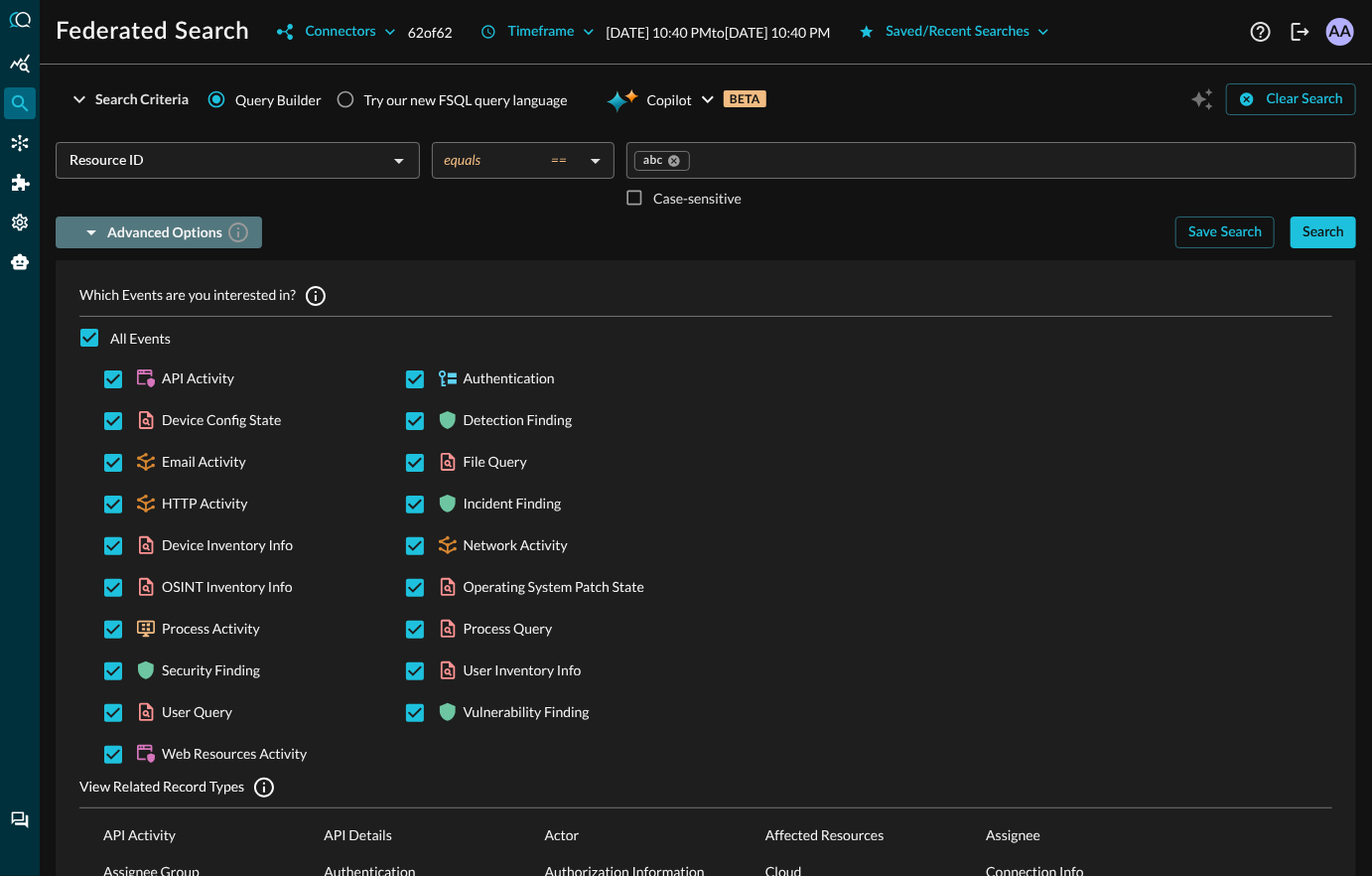 click 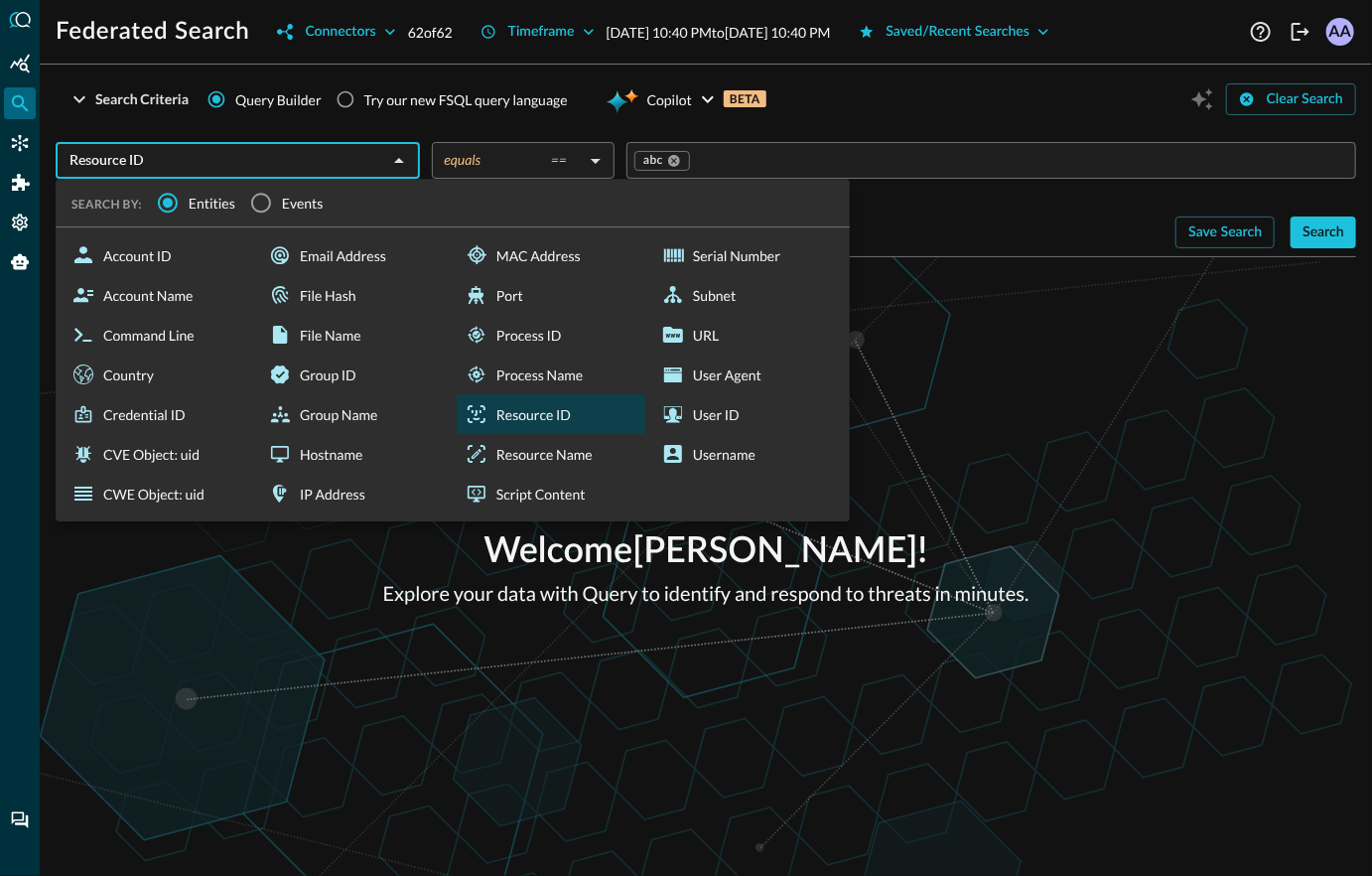 click on "Resource ID" at bounding box center [221, 160] 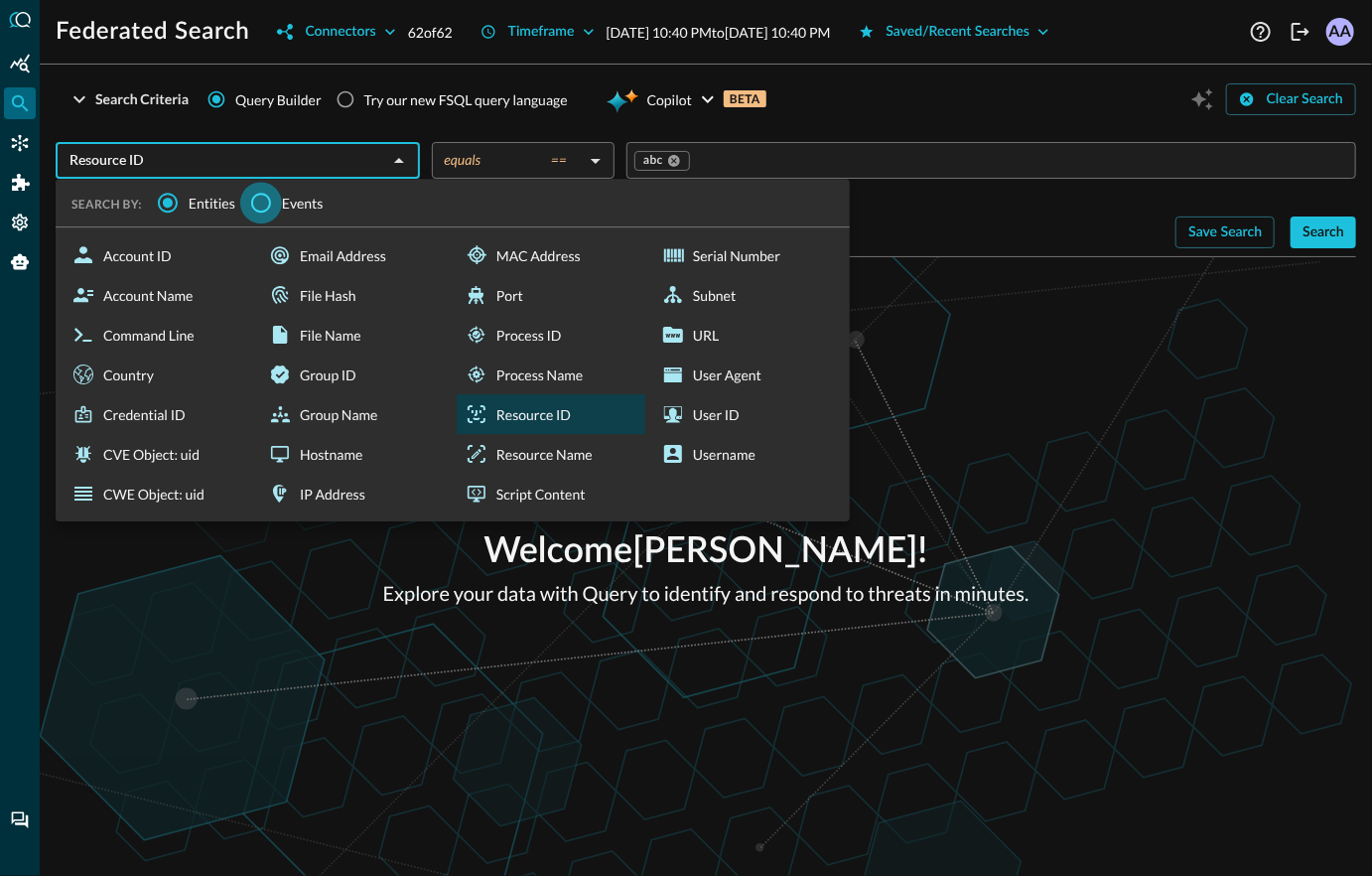 click on "Events" at bounding box center (261, 203) 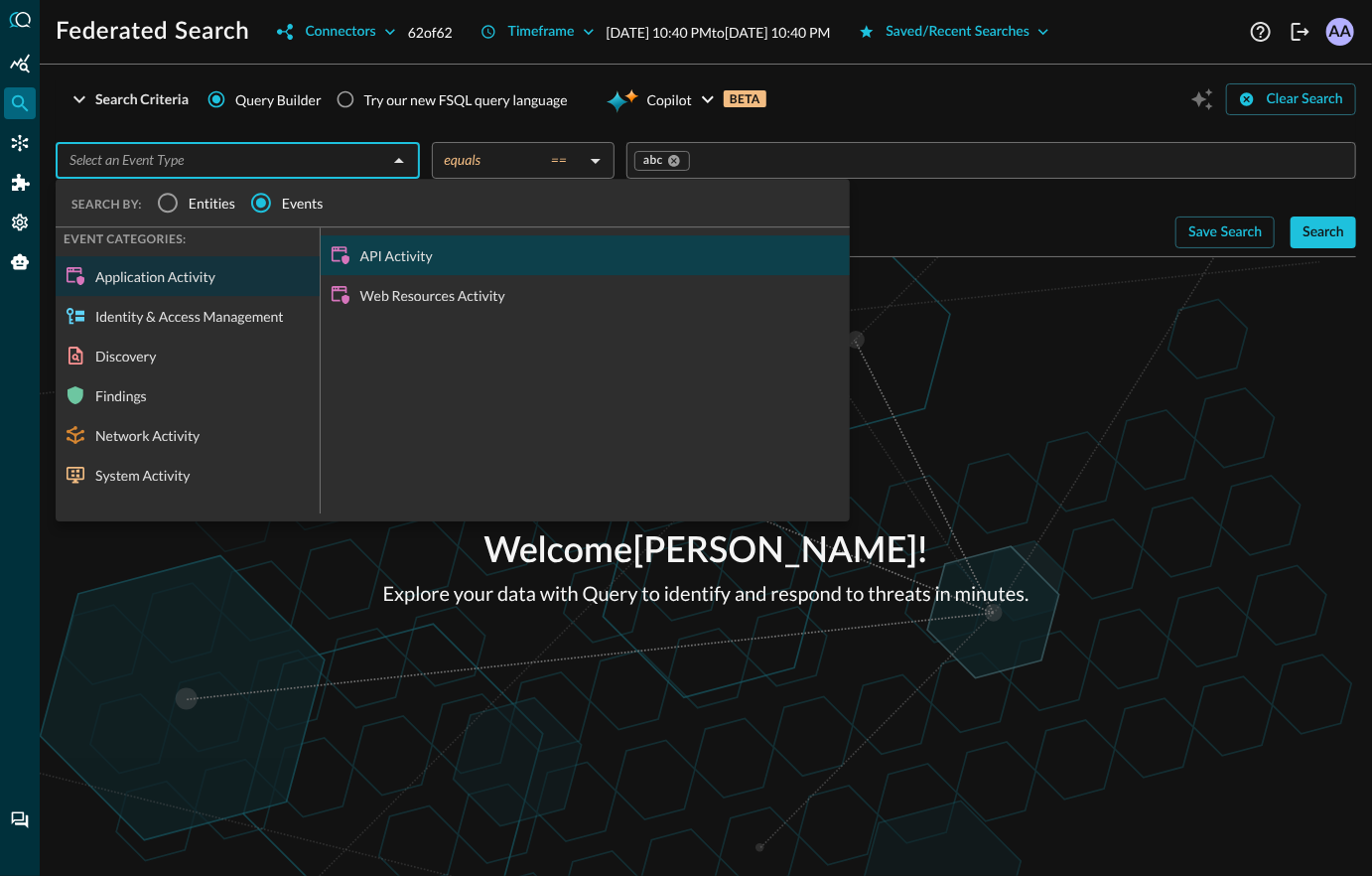 click on "API Activity" at bounding box center [585, 255] 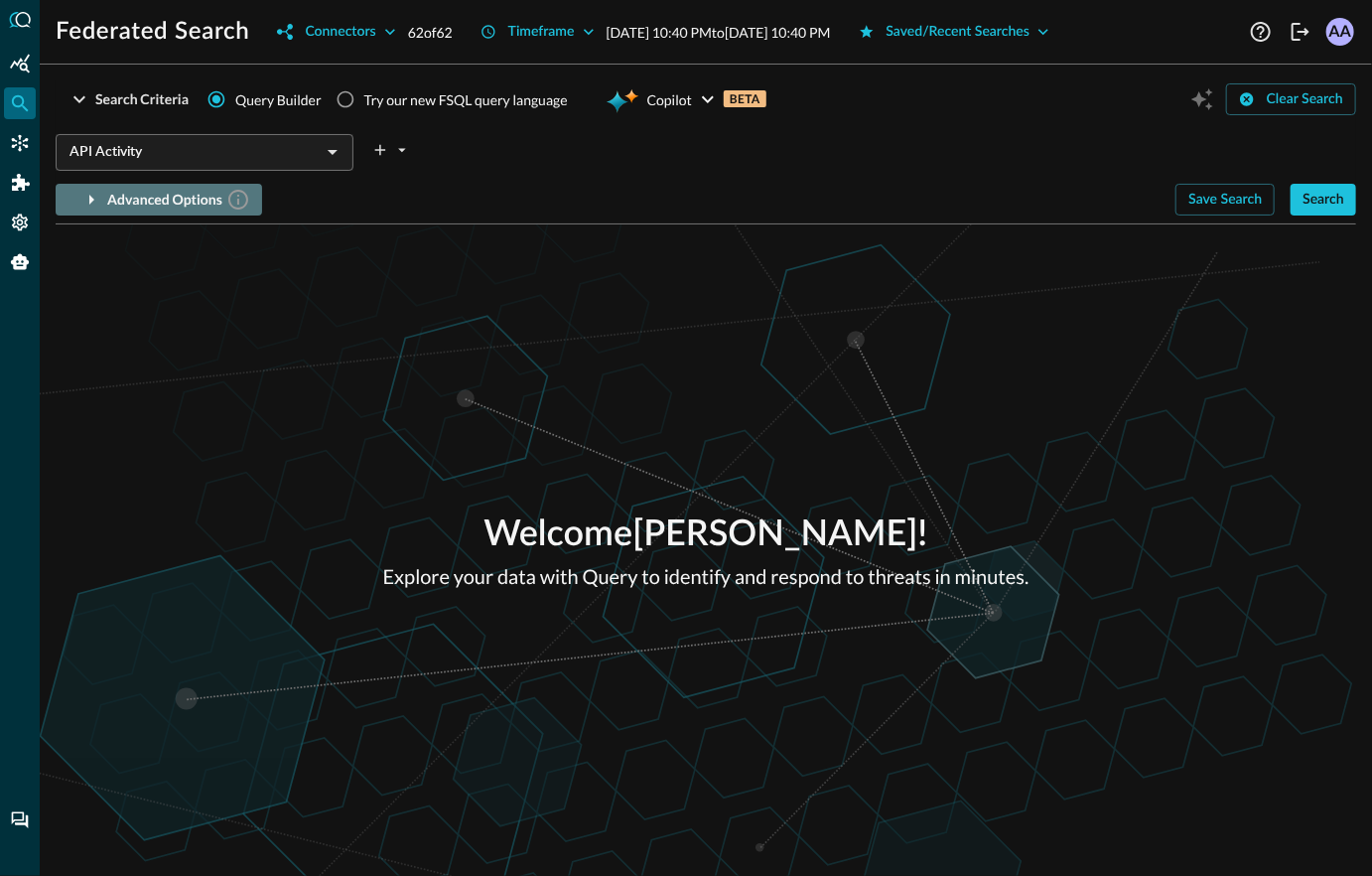 click on "Advanced Options" at bounding box center [179, 200] 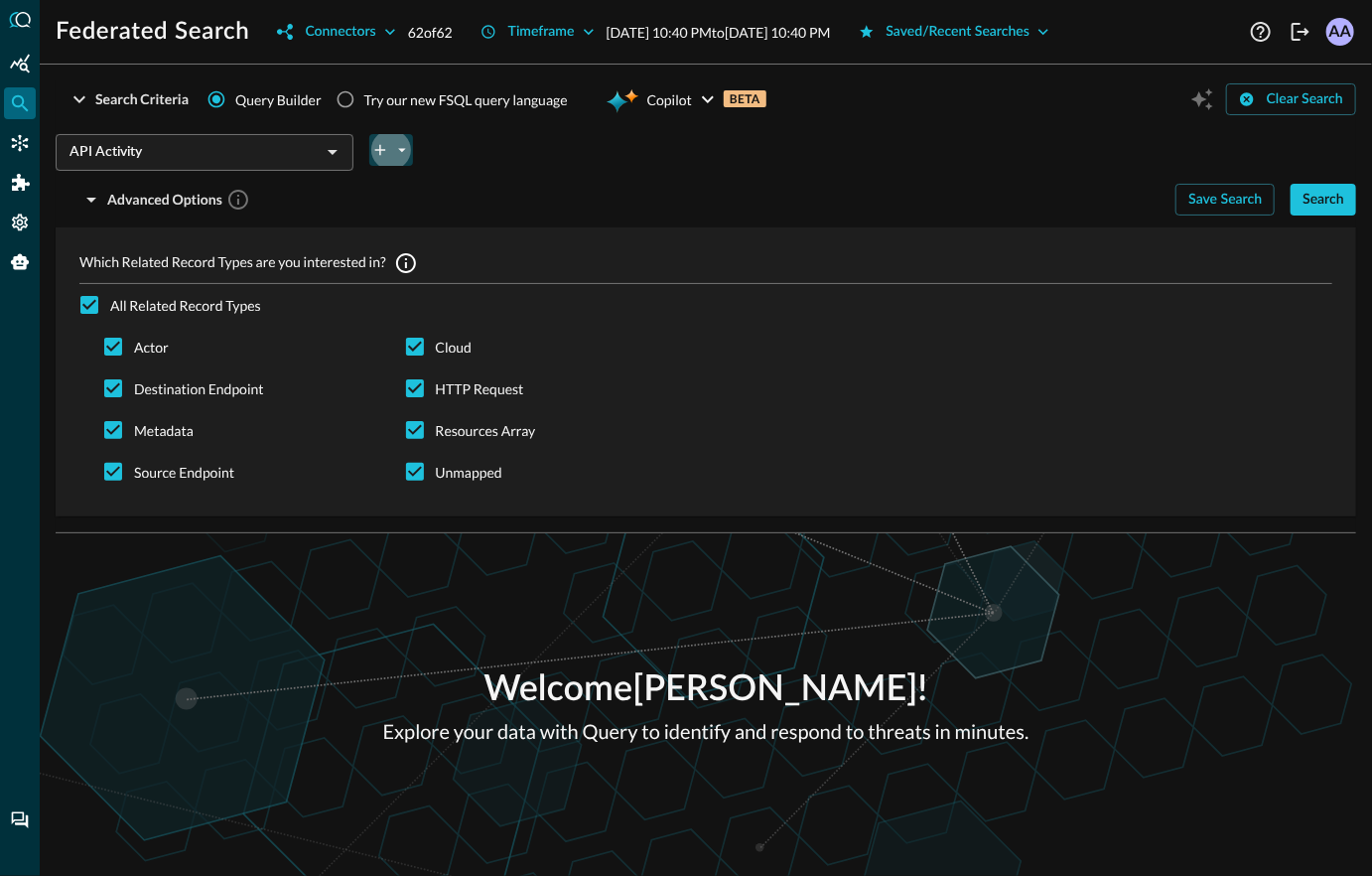 click 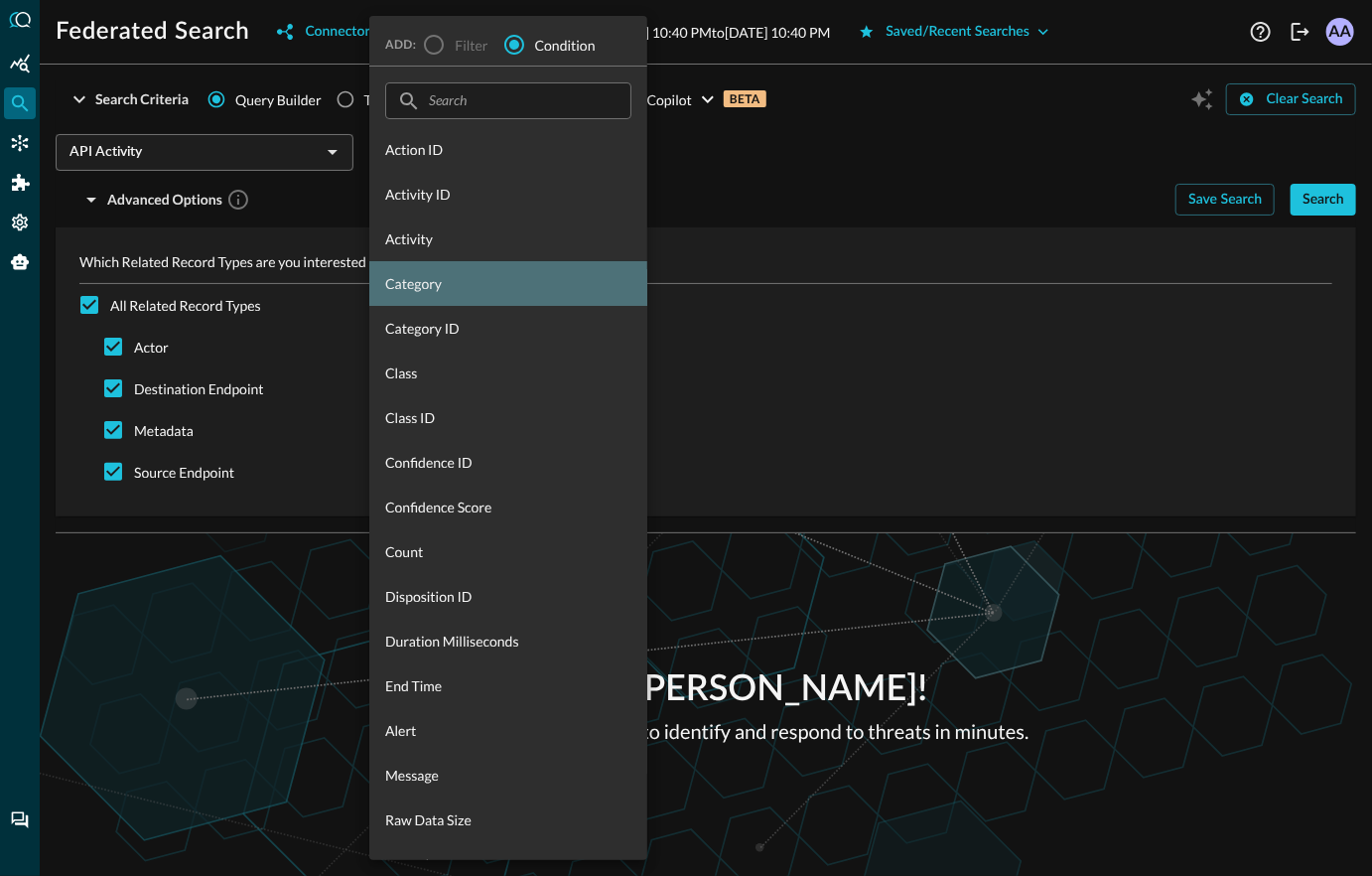 click on "Category" at bounding box center [508, 283] 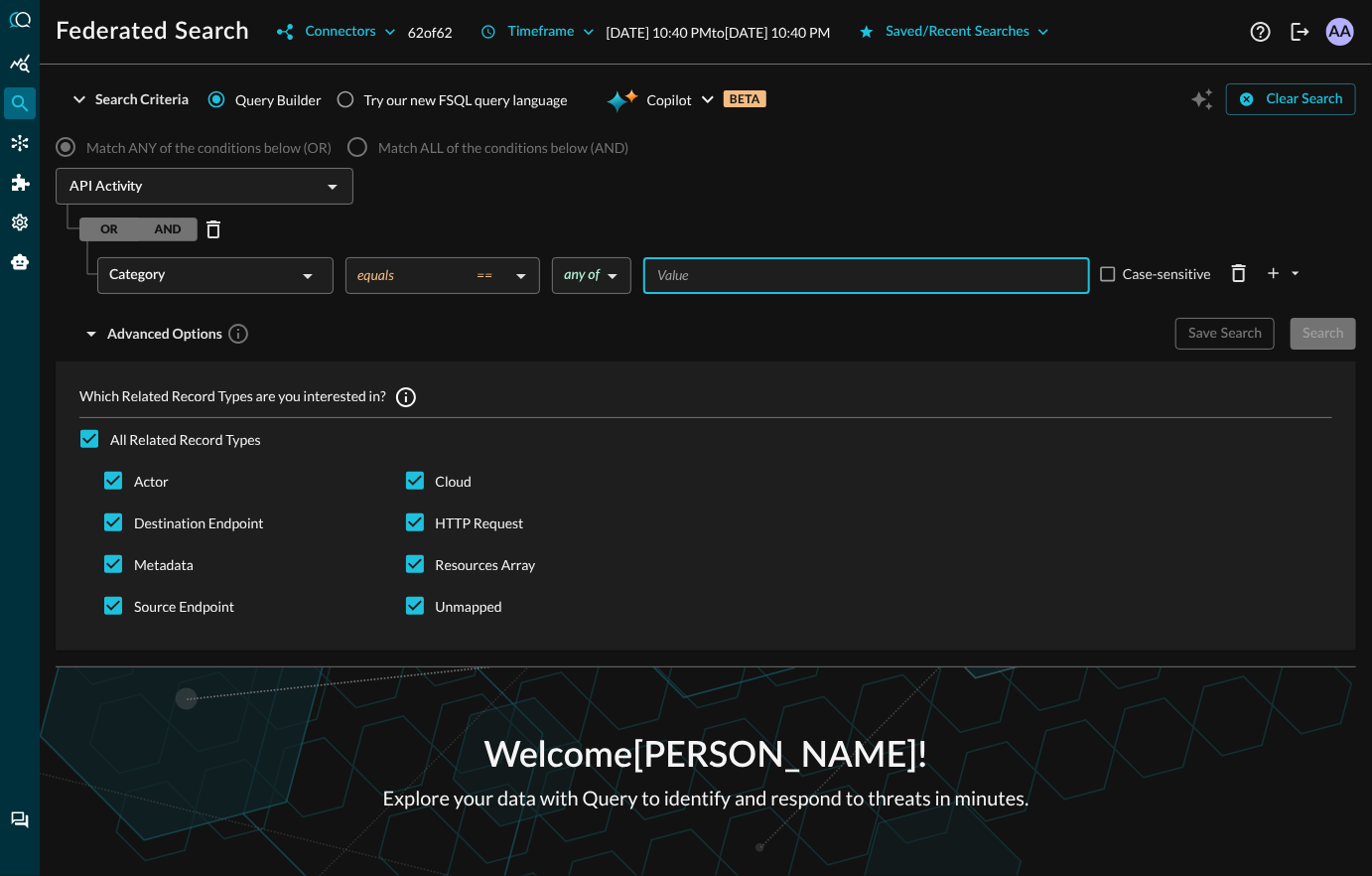 click at bounding box center (865, 275) 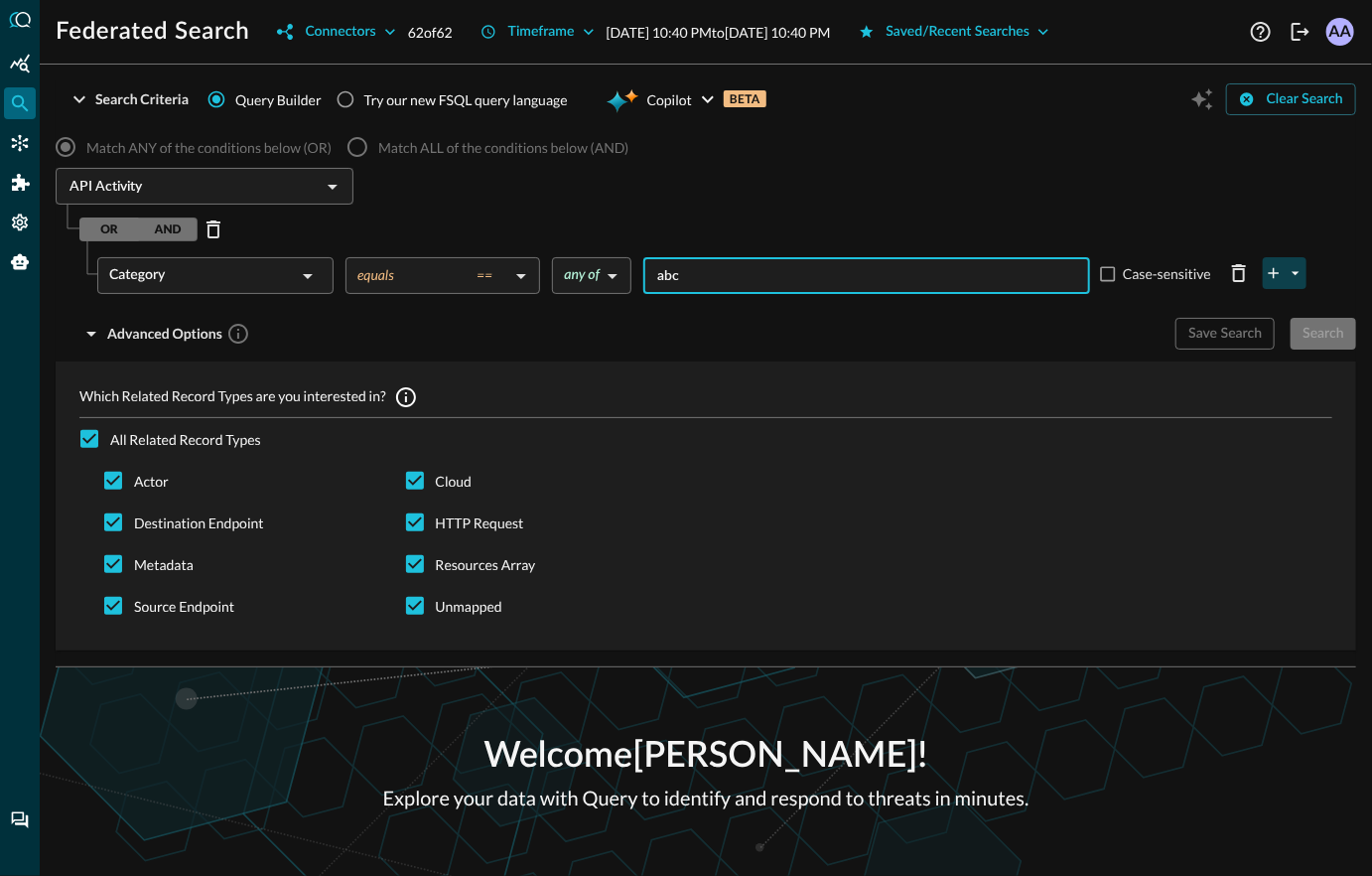 type on "abc" 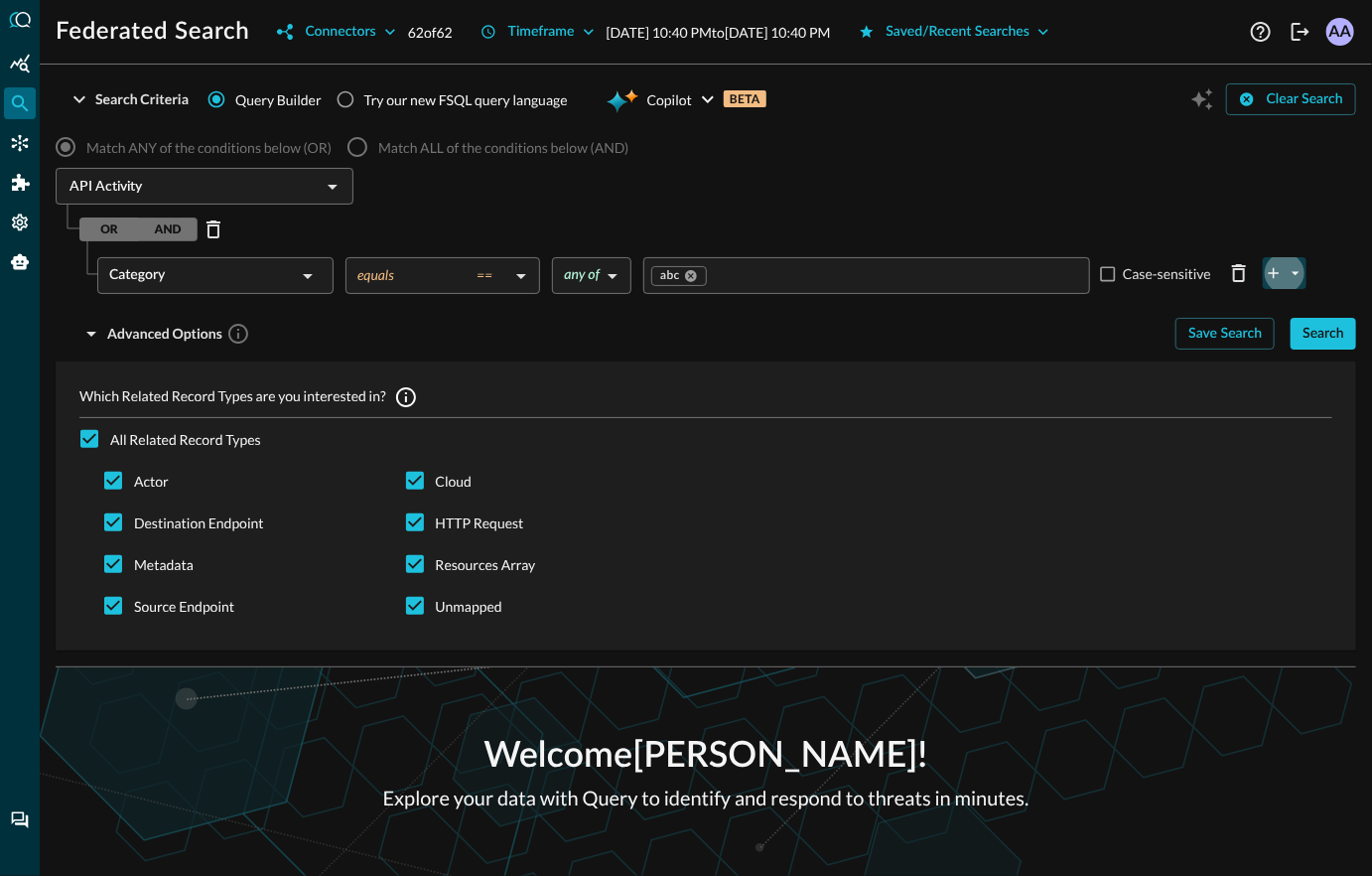 click 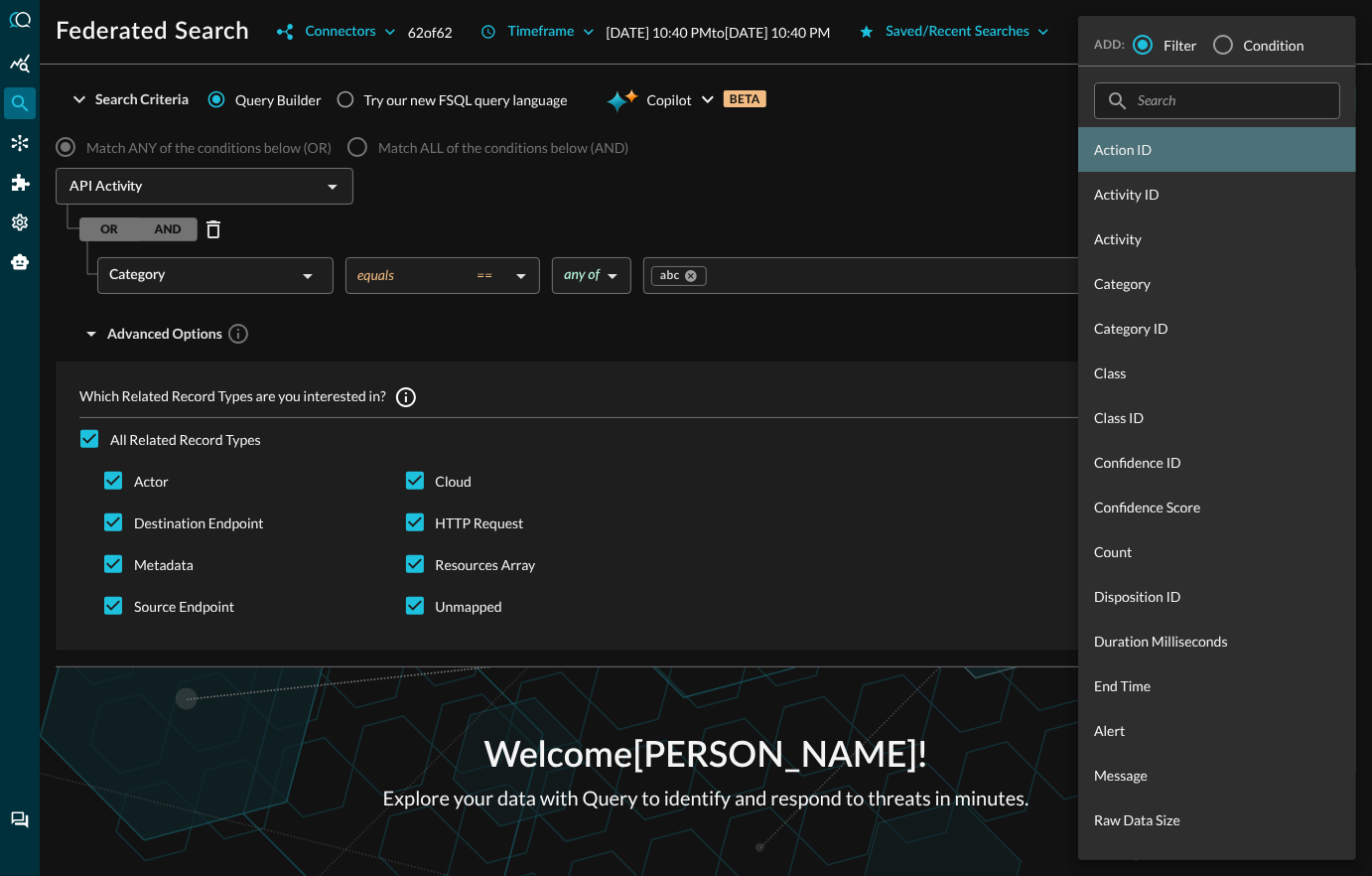 click on "Action ID" at bounding box center [1217, 149] 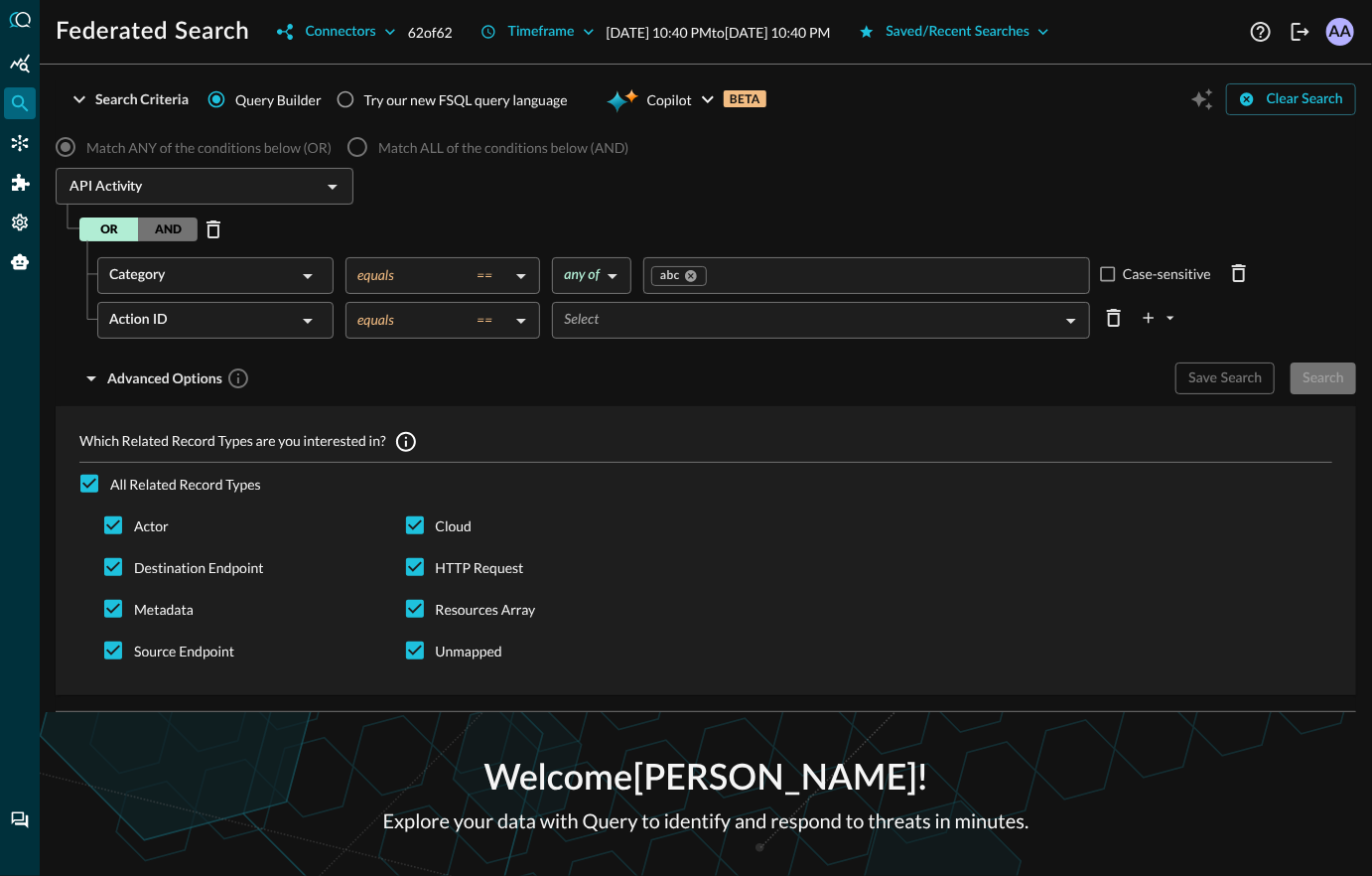 click on "Federated Search Connectors 62  of  62 Timeframe [DATE] 10:40 PM  to  [DATE] 10:40 PM Saved/Recent Searches Help Logout AA Search Criteria Query Builder Try our new FSQL query language Copilot BETA Clear Search Match ANY of the conditions below (OR) Match ALL of the conditions below (AND) API Activity ​ OR AND Category ​ equals == equals ​ any of ANY ​ abc ​ Case-sensitive Action ID ​ equals == equals ​ Select ​ Advanced Options Save Search Search Which Related Record Types are you interested in? All Related Record Types Actor Cloud Destination Endpoint HTTP Request Metadata Resources Array Source Endpoint Unmapped Welcome  [PERSON_NAME] ! Explore your data with Query to identify and respond to threats in minutes.
2 Results Action ID Activity Activity ID Alert Category Category ID Class Class ID Confidence ID Confidence Score Count Disposition ID Duration Milliseconds End Time Event Time Message Raw Data Size Record ID Risk Details Risk Level ID Risk Score Type ID" at bounding box center [686, 438] 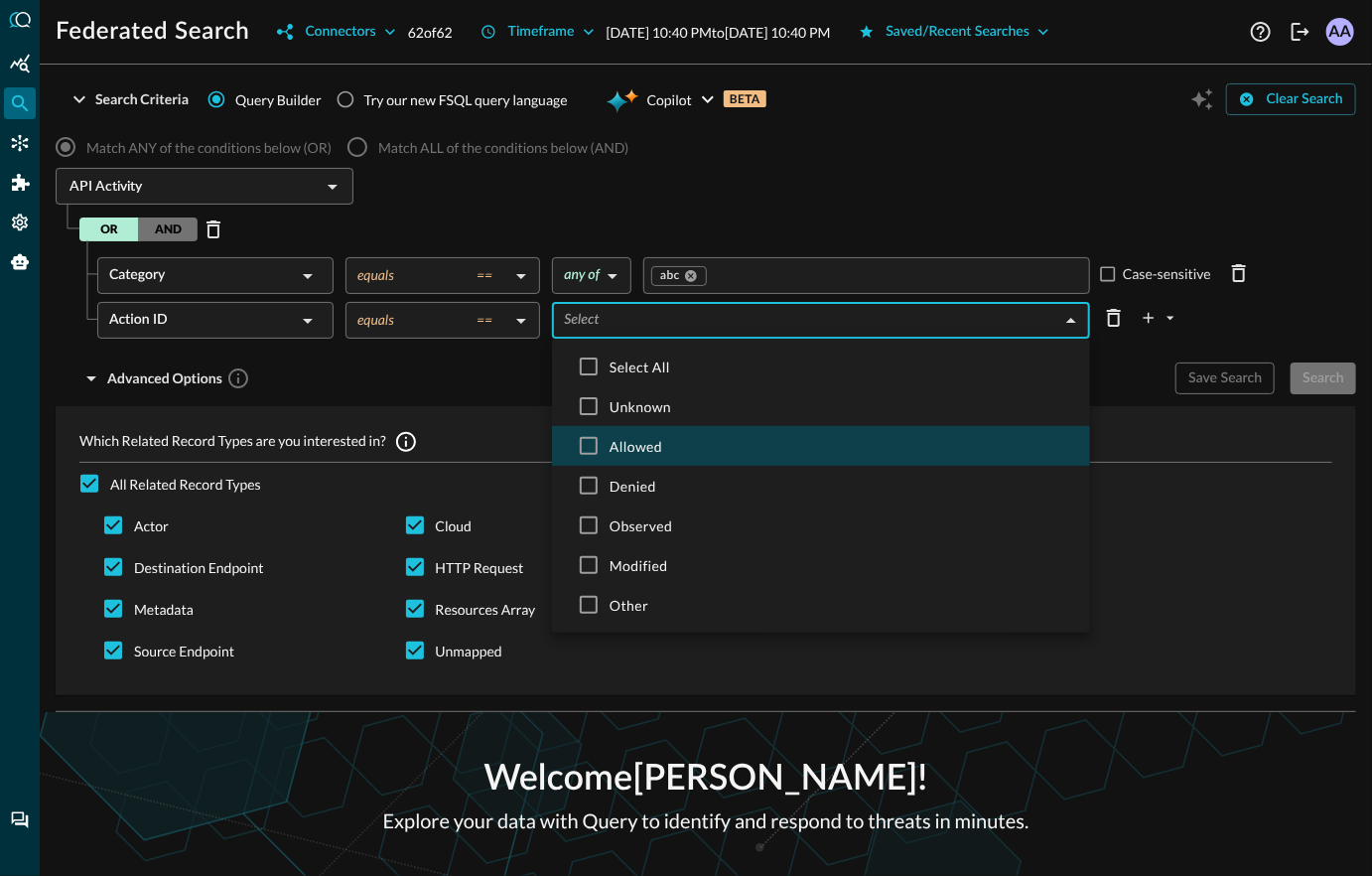 click on "Allowed" at bounding box center (842, 446) 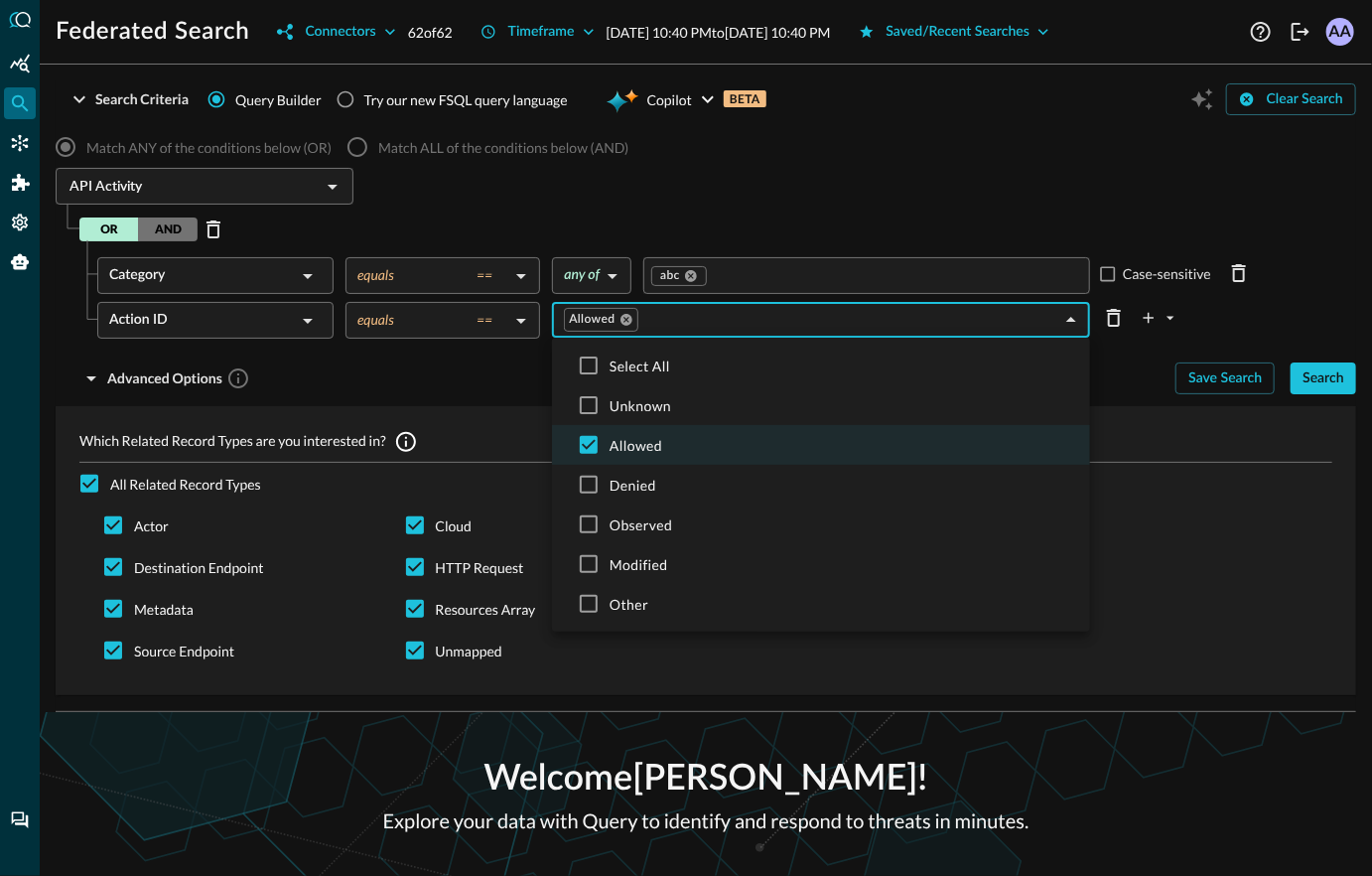 click at bounding box center (686, 438) 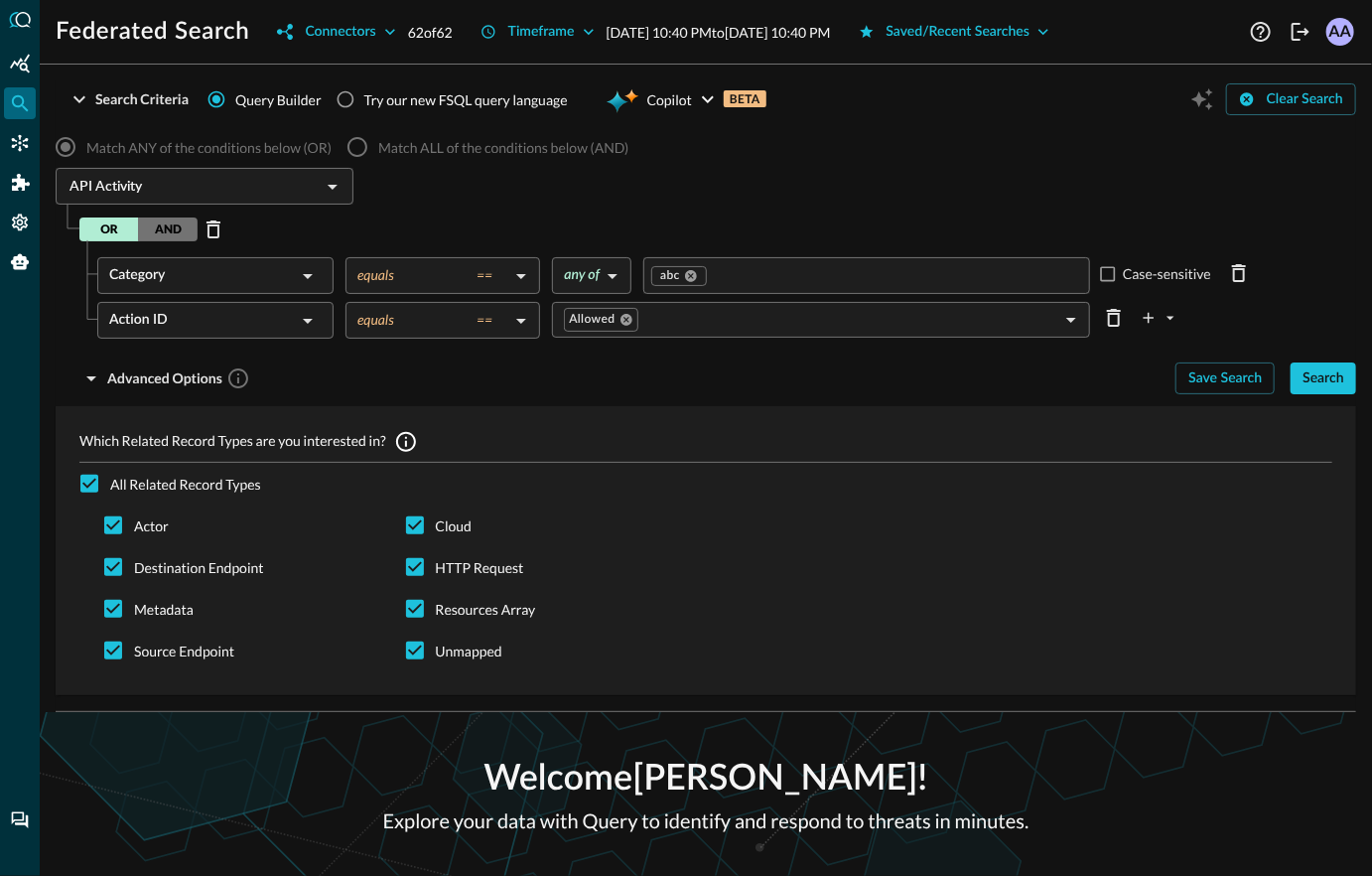 click on "Match ALL of the conditions below (AND)" at bounding box center [482, 147] 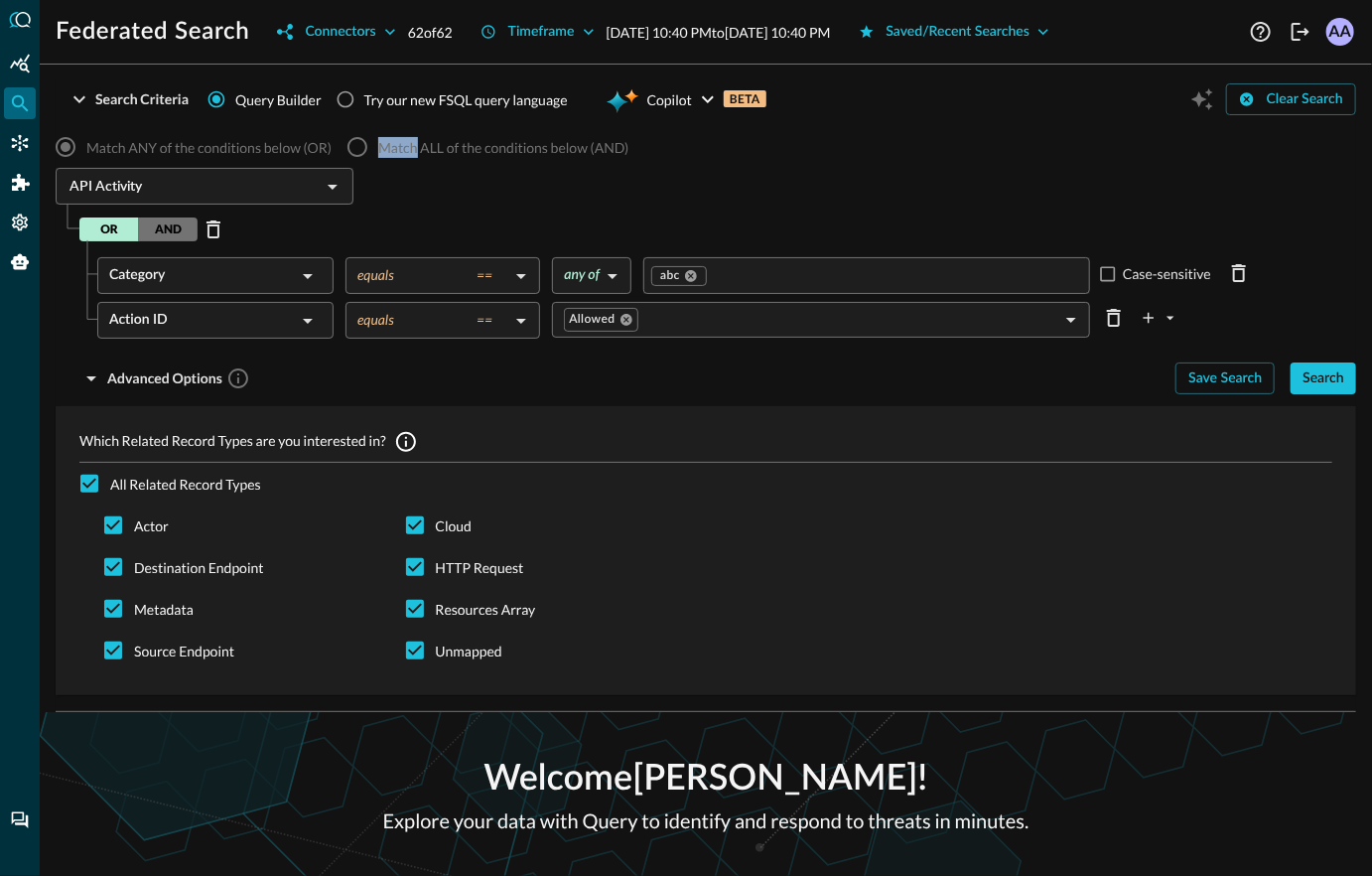 click on "Match ALL of the conditions below (AND)" at bounding box center (482, 147) 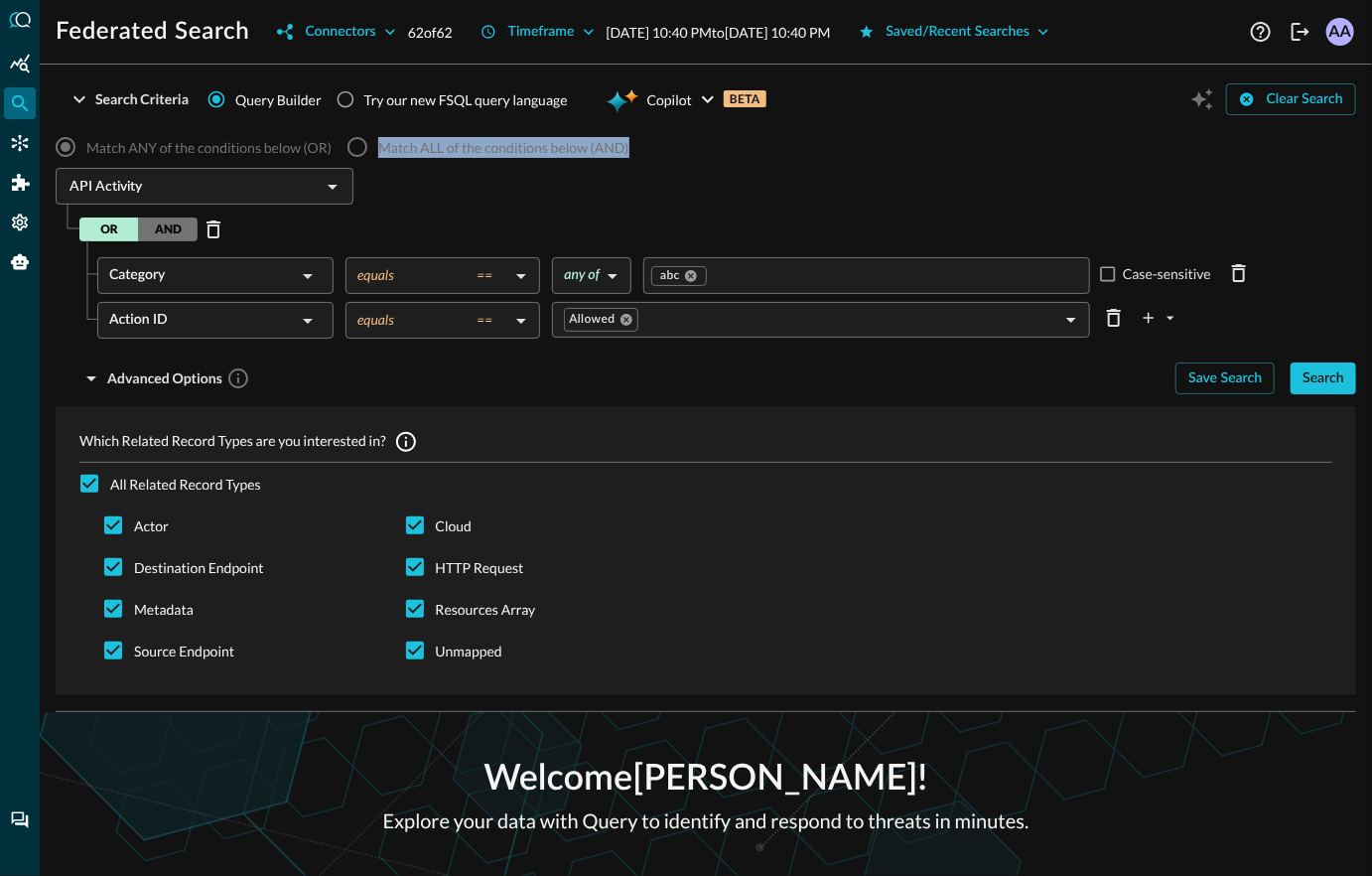 click on "Match ALL of the conditions below (AND)" at bounding box center (482, 147) 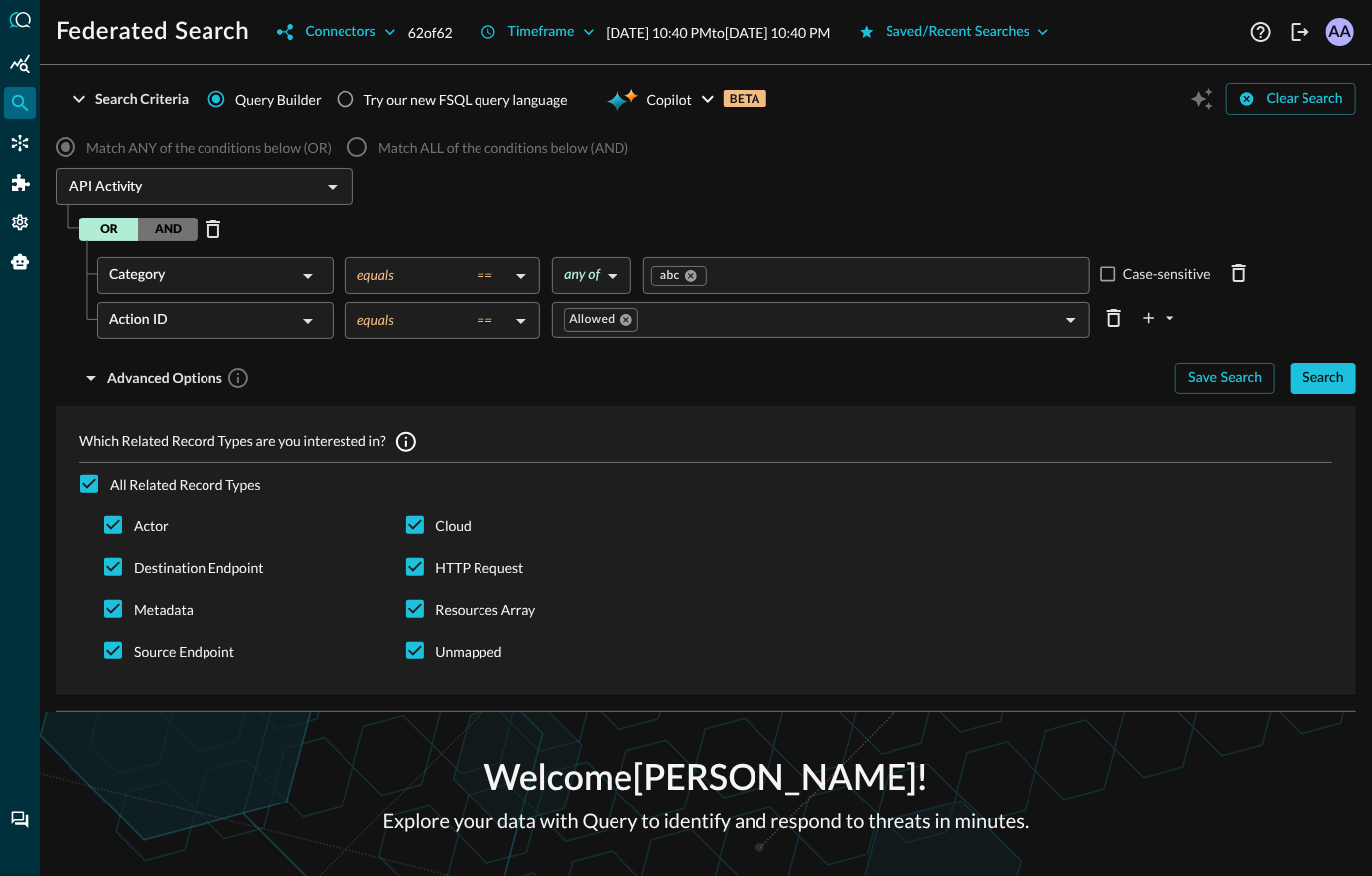 click on "Match ALL of the conditions below (AND)" at bounding box center (482, 147) 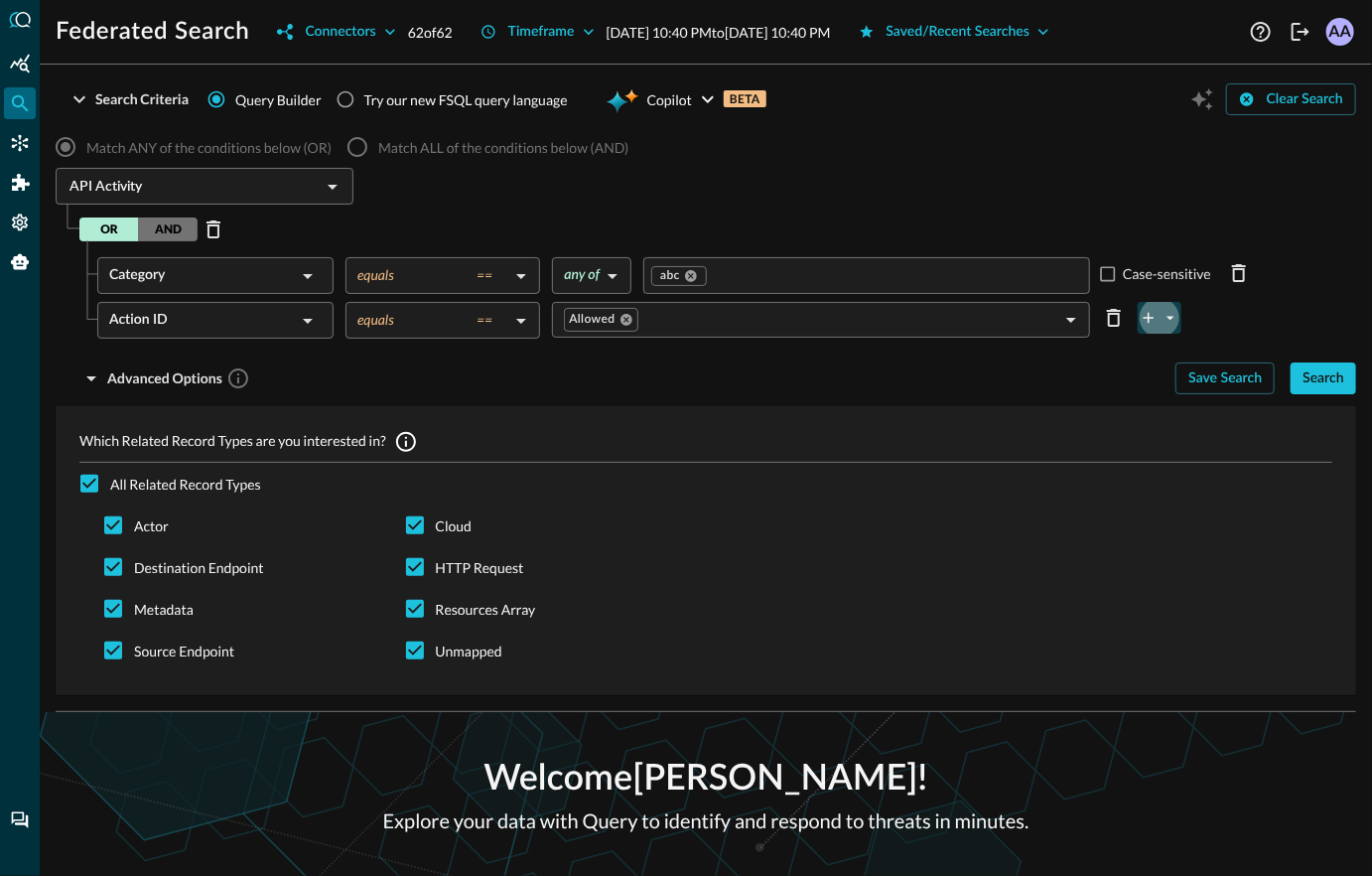 click 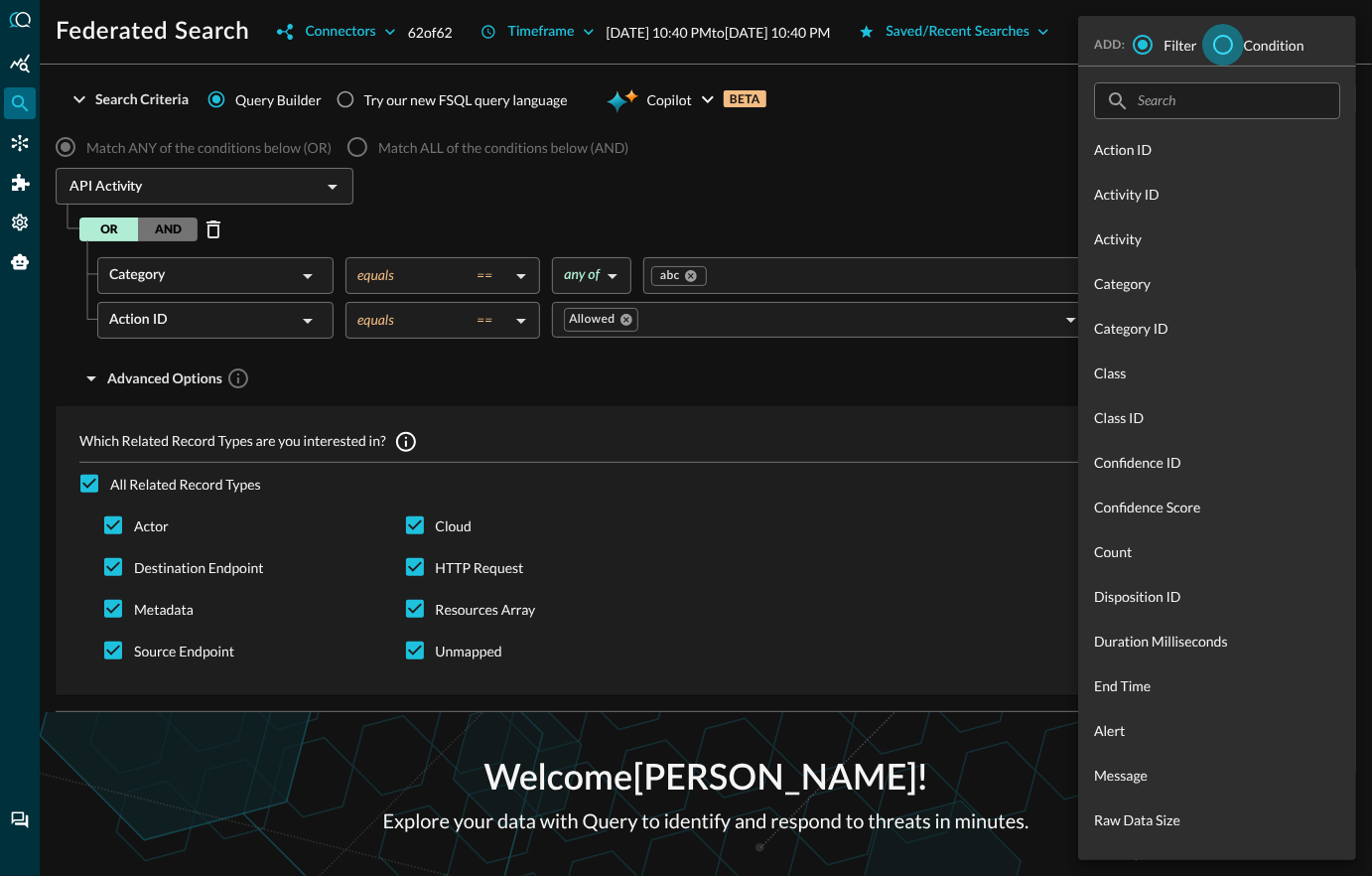 click on "Condition" at bounding box center (1223, 45) 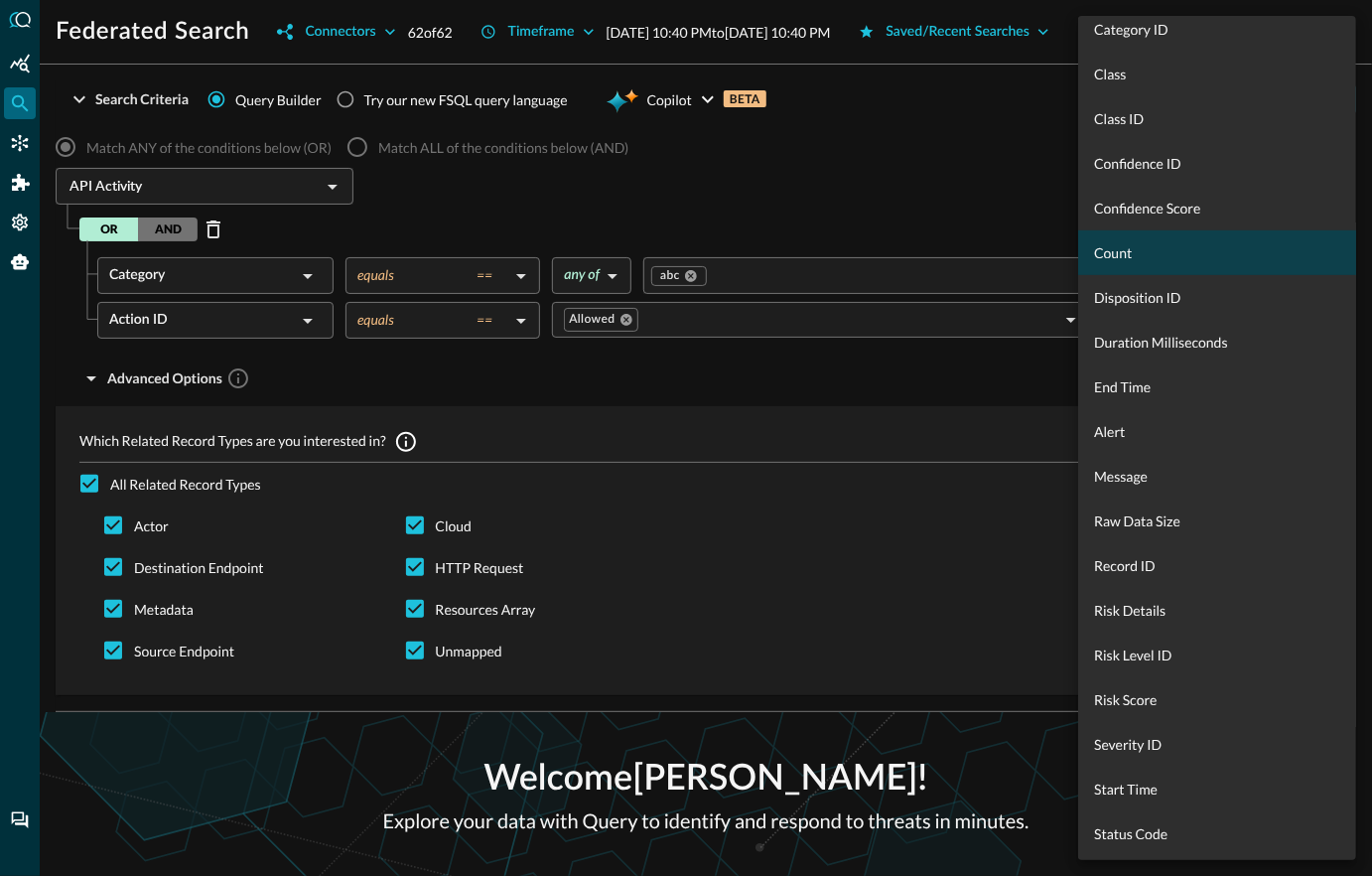 scroll, scrollTop: 327, scrollLeft: 0, axis: vertical 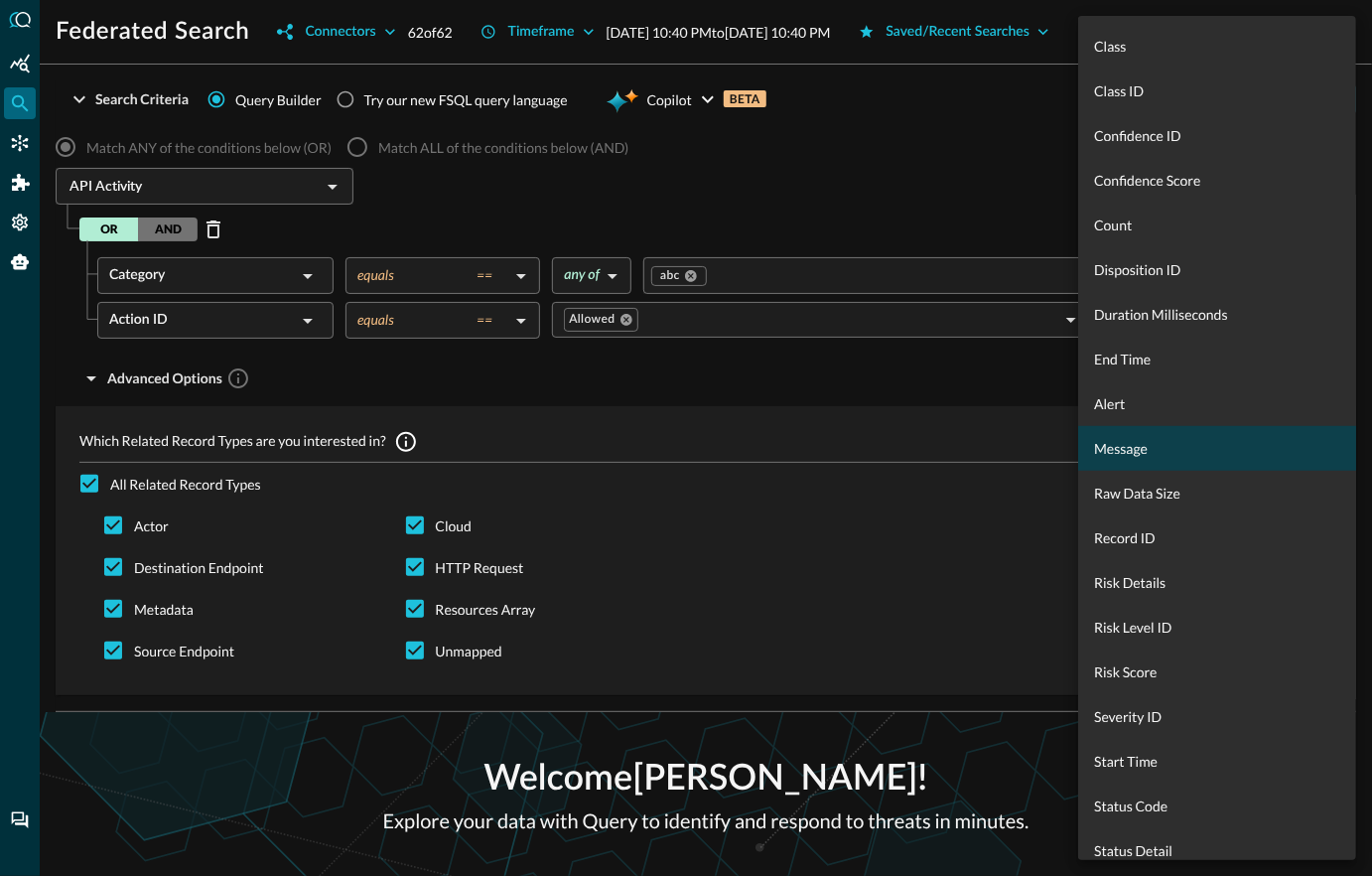 click on "Message" at bounding box center [1217, 448] 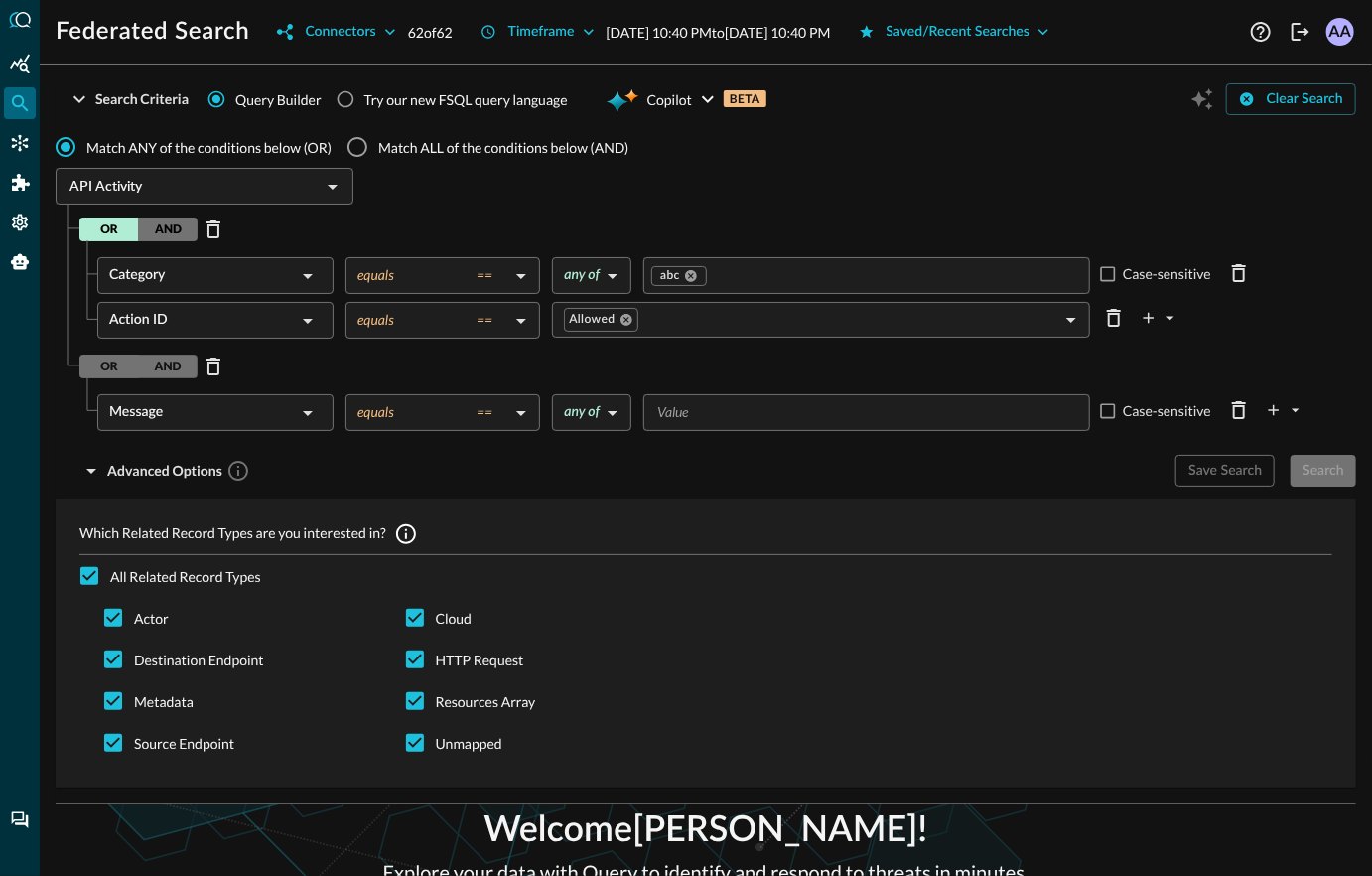 click on "OR AND" at bounding box center [138, 366] 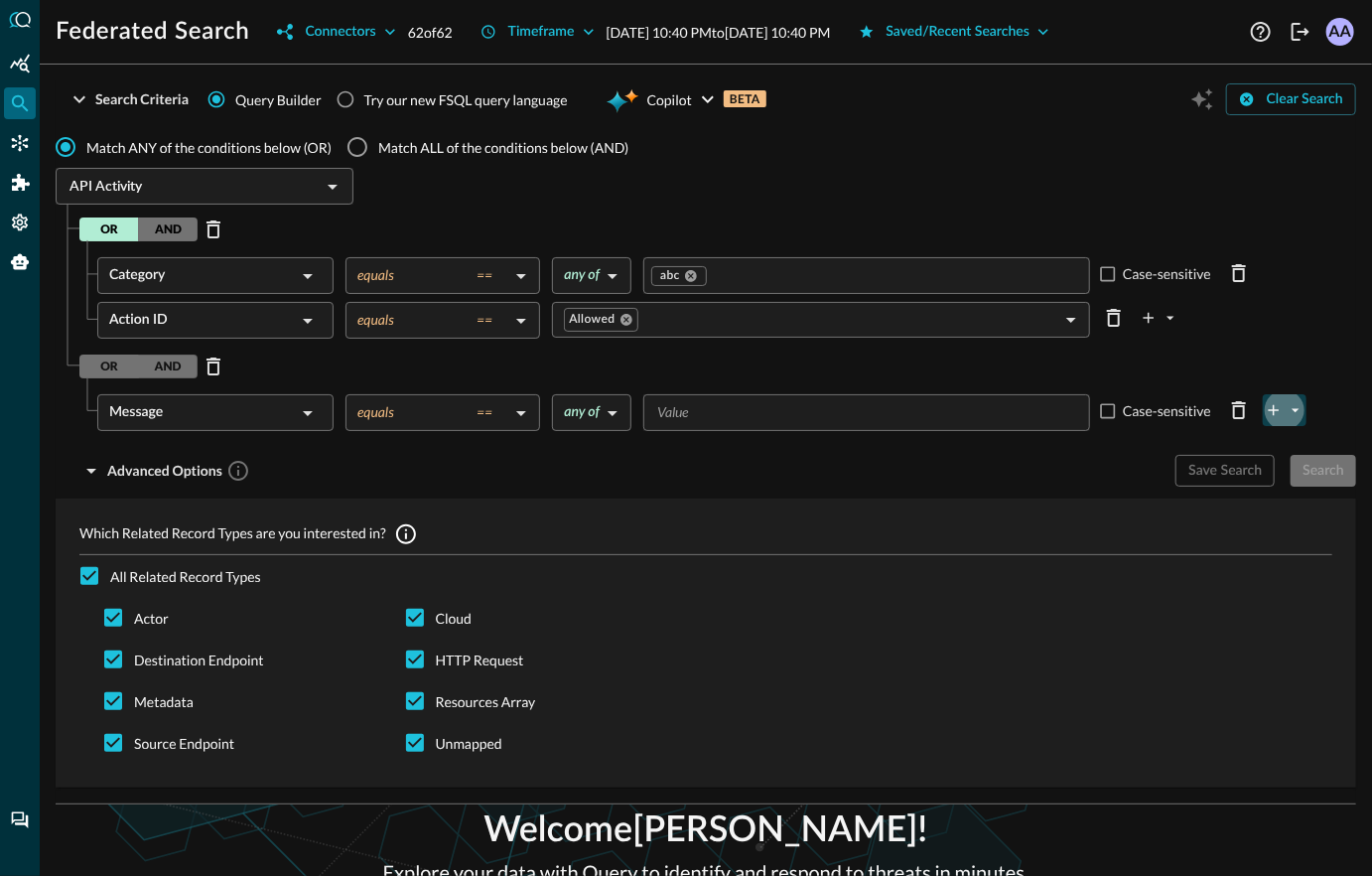 click 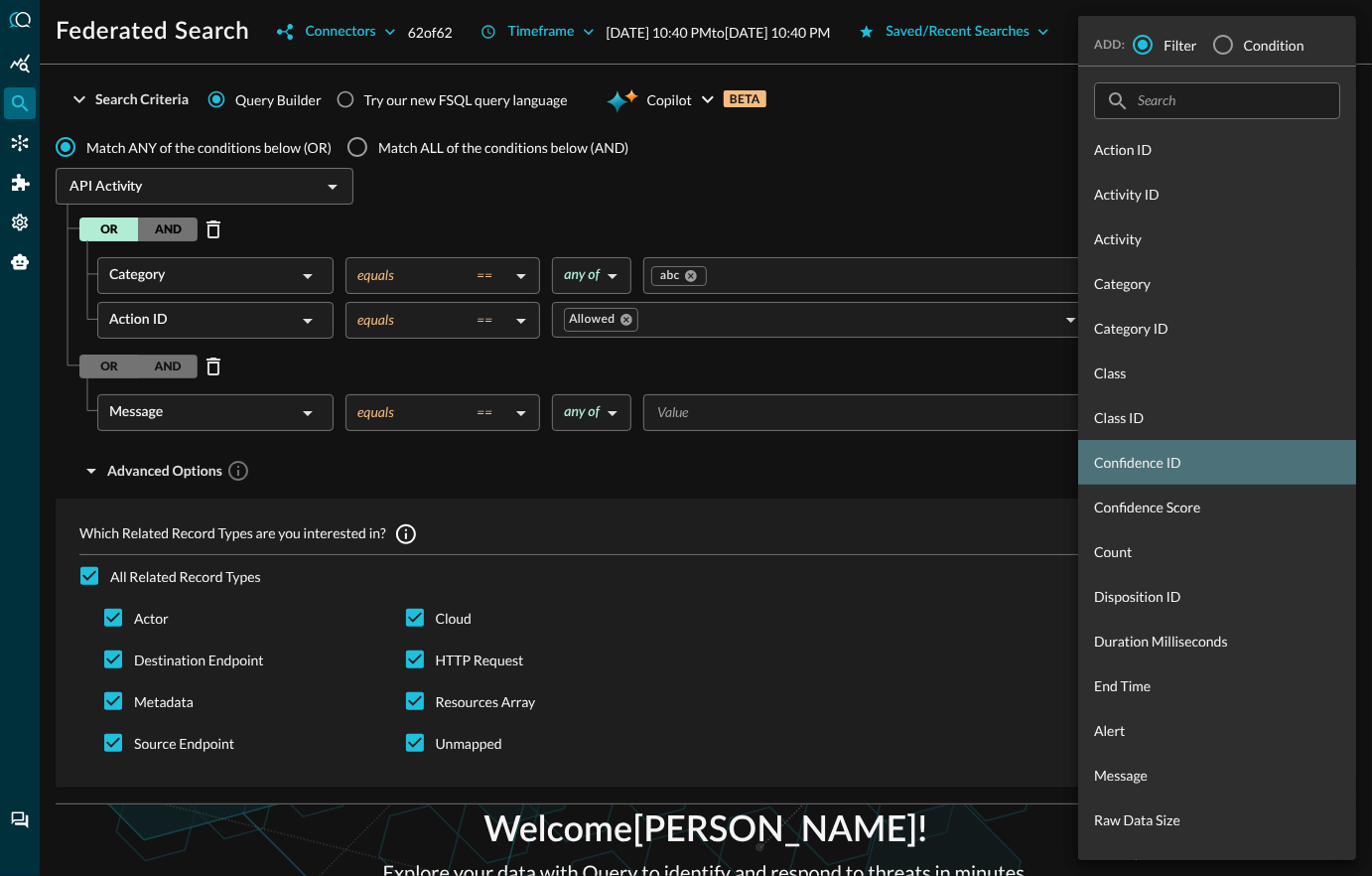 click on "Confidence ID" at bounding box center [1217, 462] 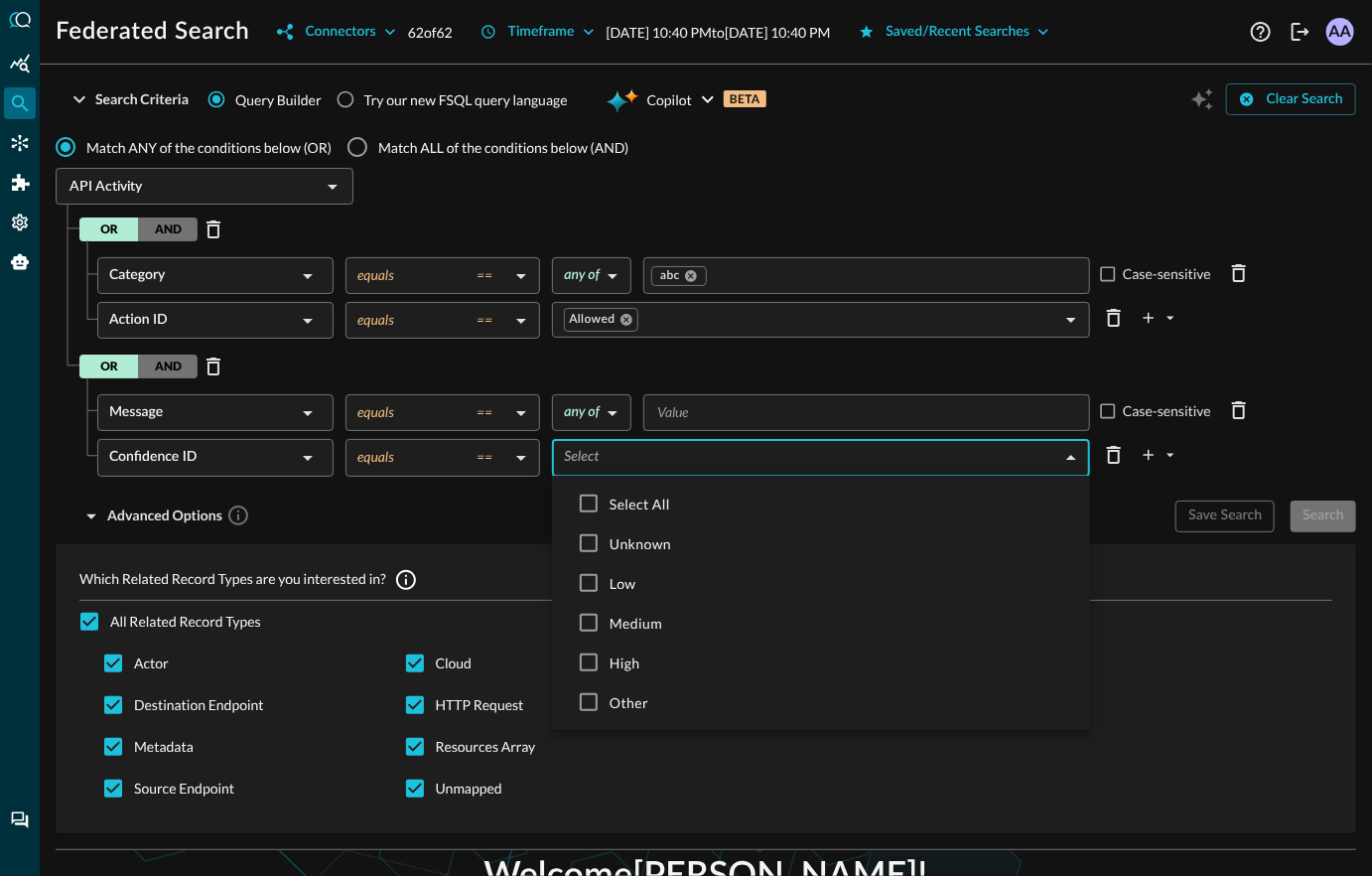 click on "Federated Search Connectors 62  of  62 Timeframe [DATE] 10:40 PM  to  [DATE] 10:40 PM Saved/Recent Searches Help Logout AA Search Criteria Query Builder Try our new FSQL query language Copilot BETA Clear Search Match ANY of the conditions below (OR) Match ALL of the conditions below (AND) API Activity ​ OR AND Category ​ equals == equals ​ any of ANY ​ abc ​ Case-sensitive Action ID ​ equals == equals ​ Allowed ALLOWED ​ OR AND Message ​ equals == equals ​ any of ANY ​ ​ Case-sensitive Confidence ID ​ equals == equals ​ Select ​ Advanced Options Save Search Search Which Related Record Types are you interested in? All Related Record Types Actor Cloud Destination Endpoint HTTP Request Metadata Resources Array Source Endpoint Unmapped Welcome  [PERSON_NAME] ! Explore your data with Query to identify and respond to threats in minutes.
2 Results Action ID Activity Activity ID Alert Category Category ID Class Class ID Confidence ID Confidence Score Count OS" at bounding box center [686, 438] 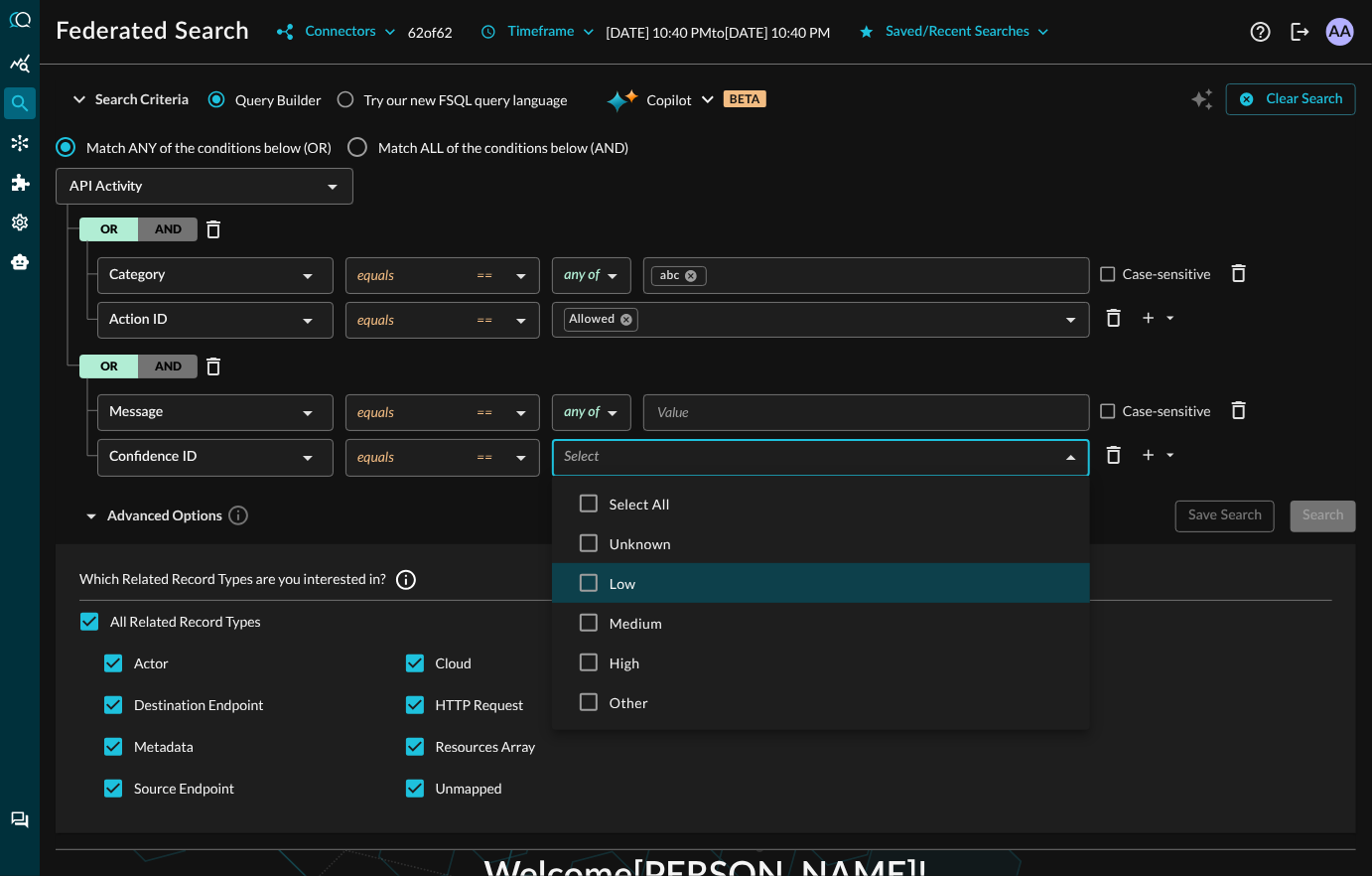 click on "Low" at bounding box center (842, 583) 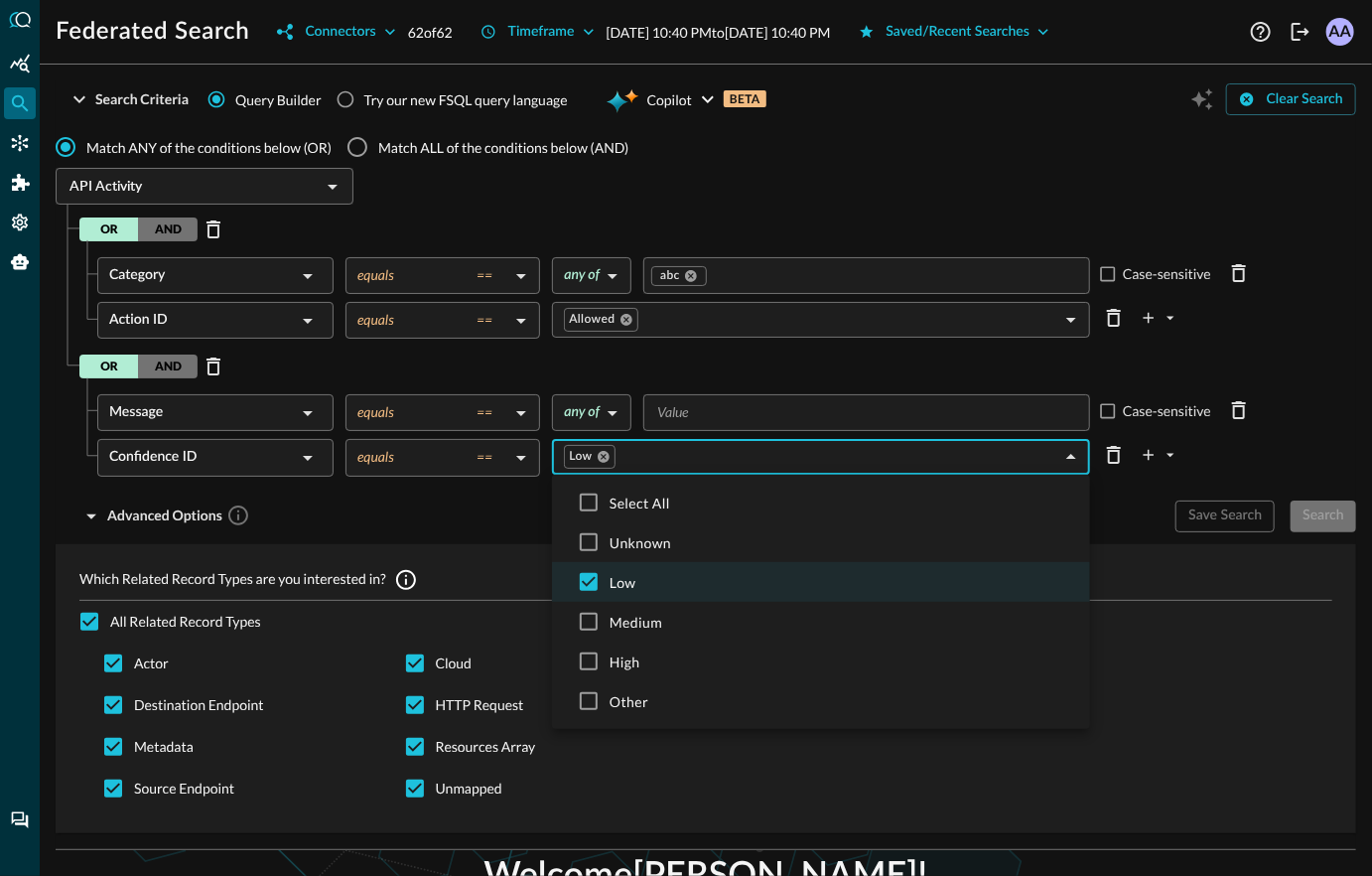 click at bounding box center [686, 438] 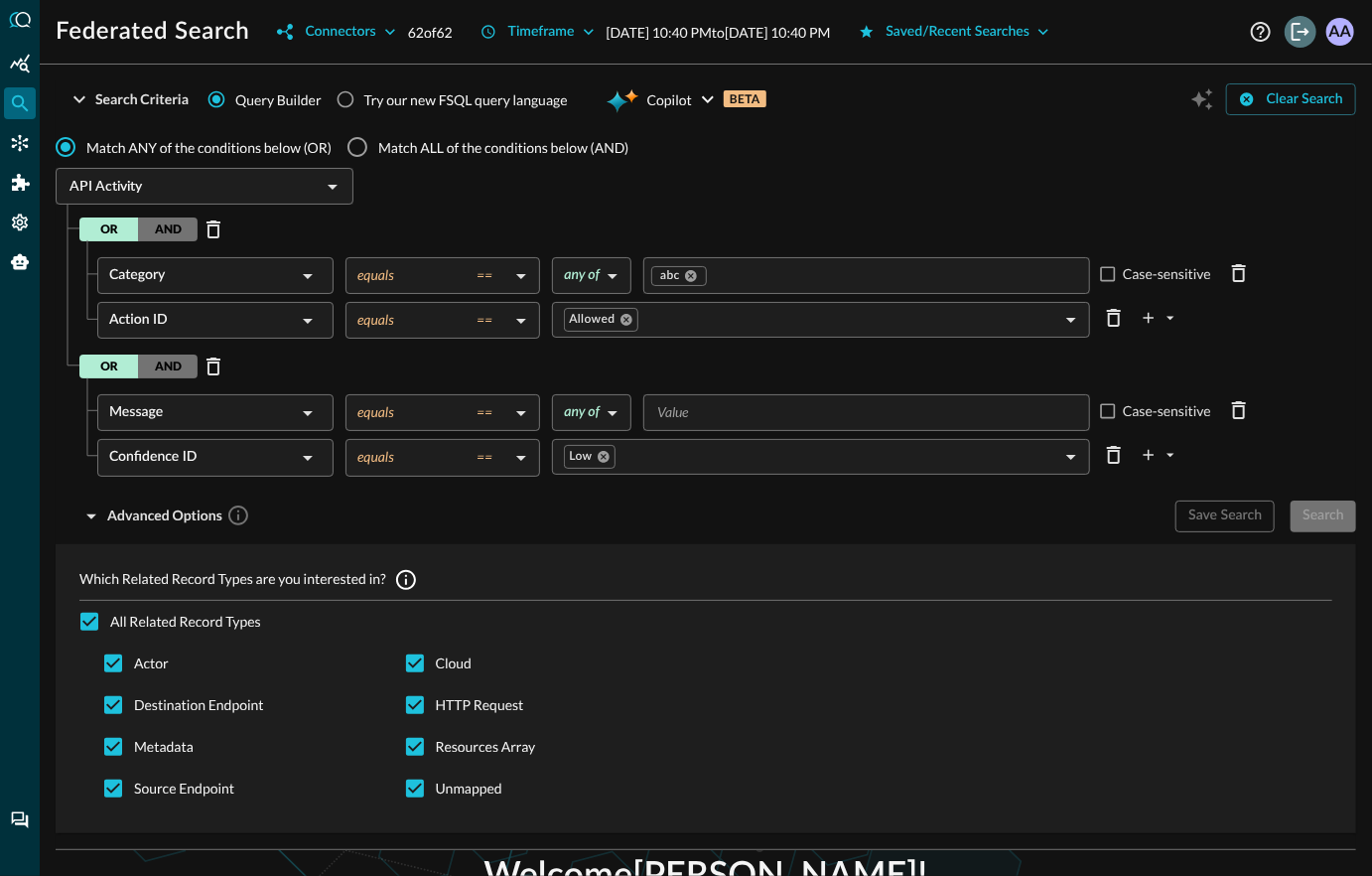 click on "Logout" 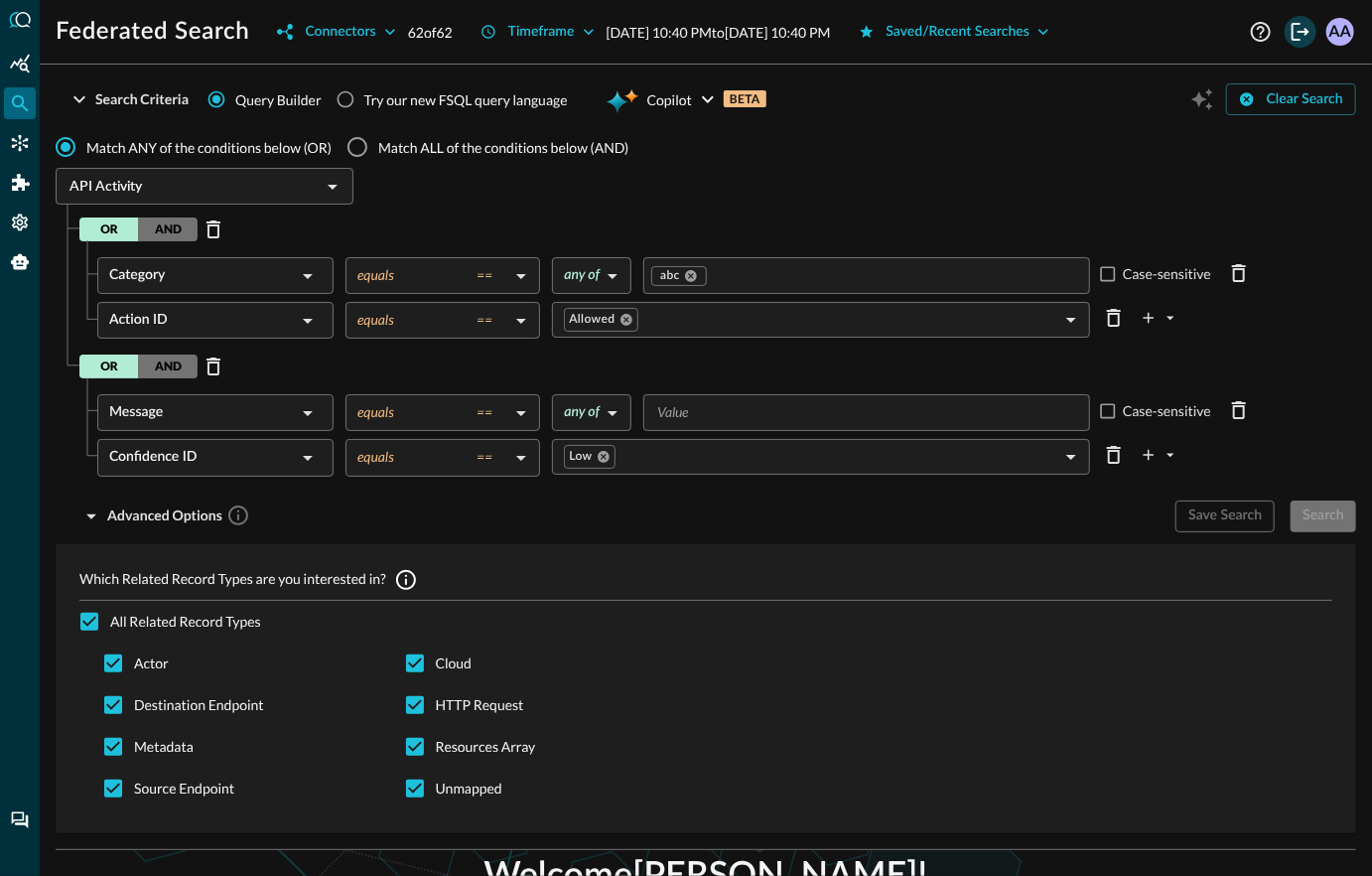 type 